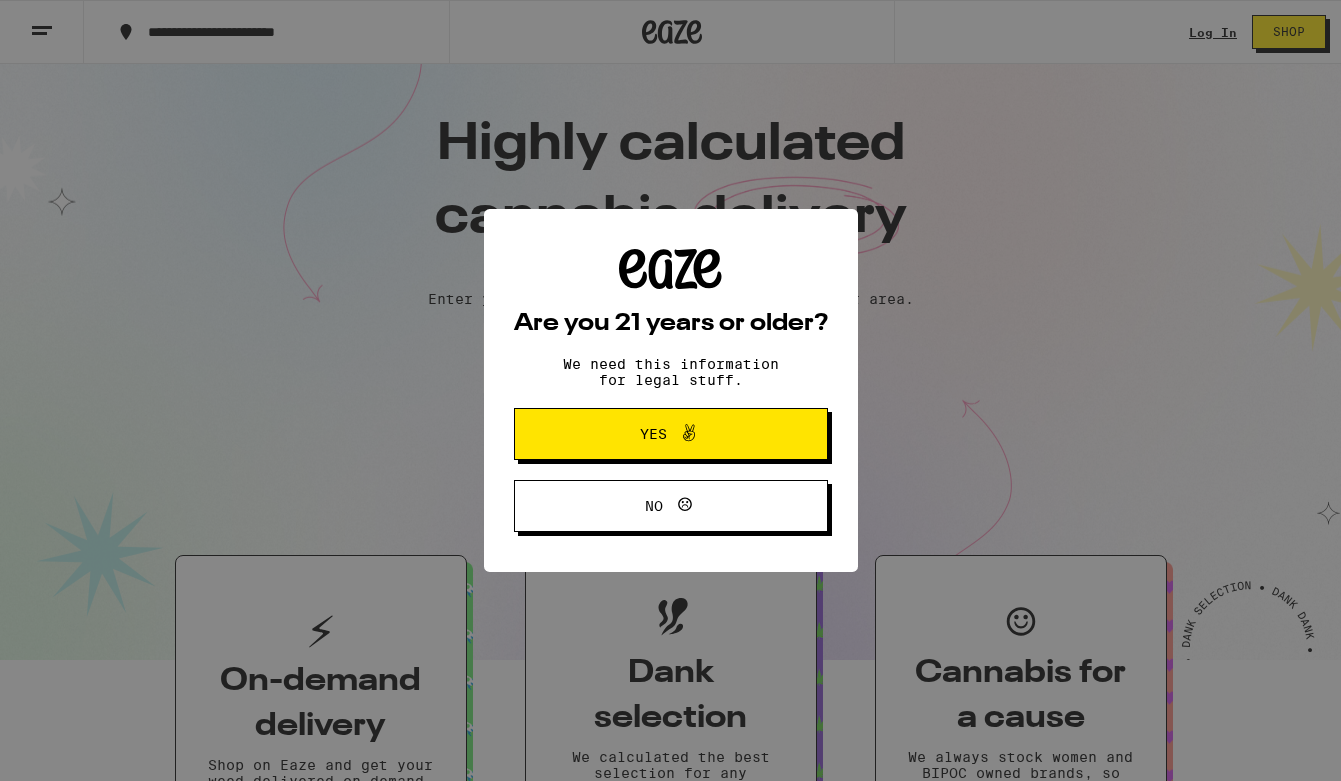 scroll, scrollTop: 0, scrollLeft: 0, axis: both 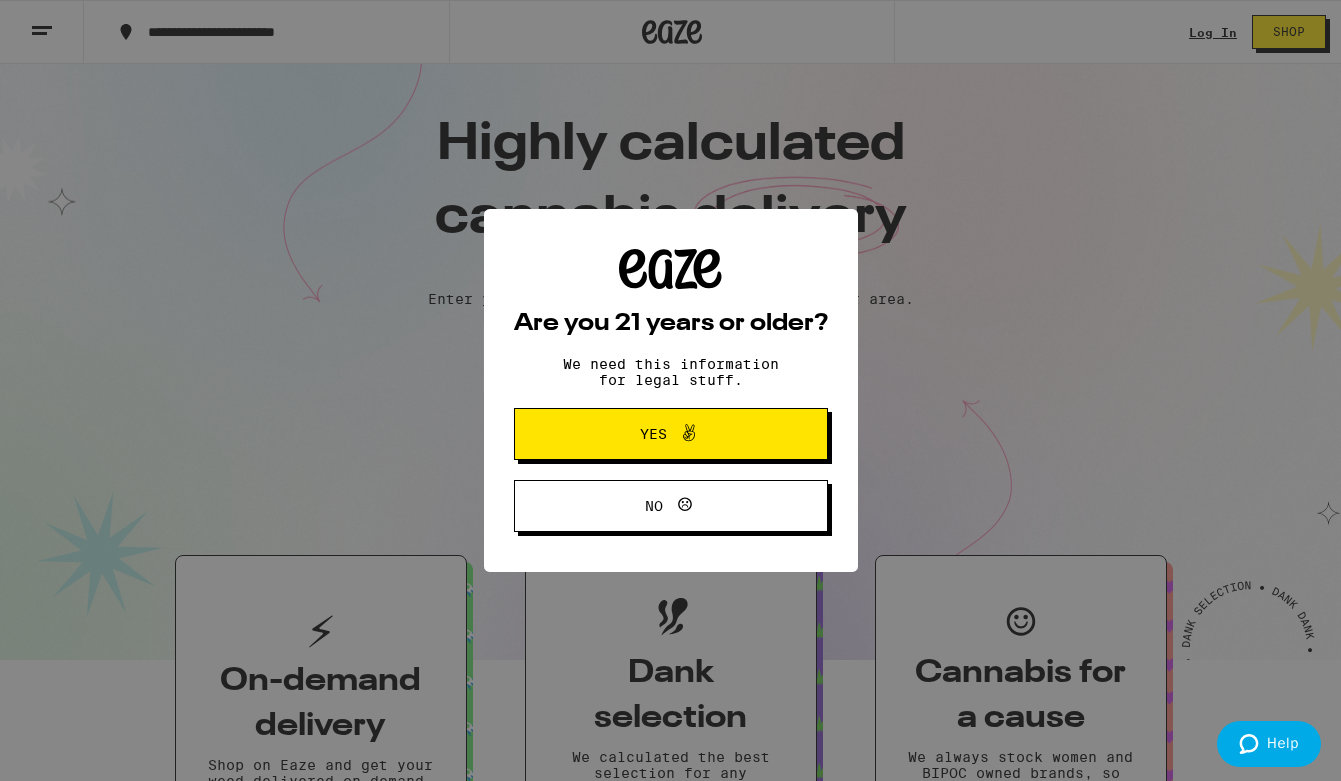 click on "Yes" at bounding box center (671, 434) 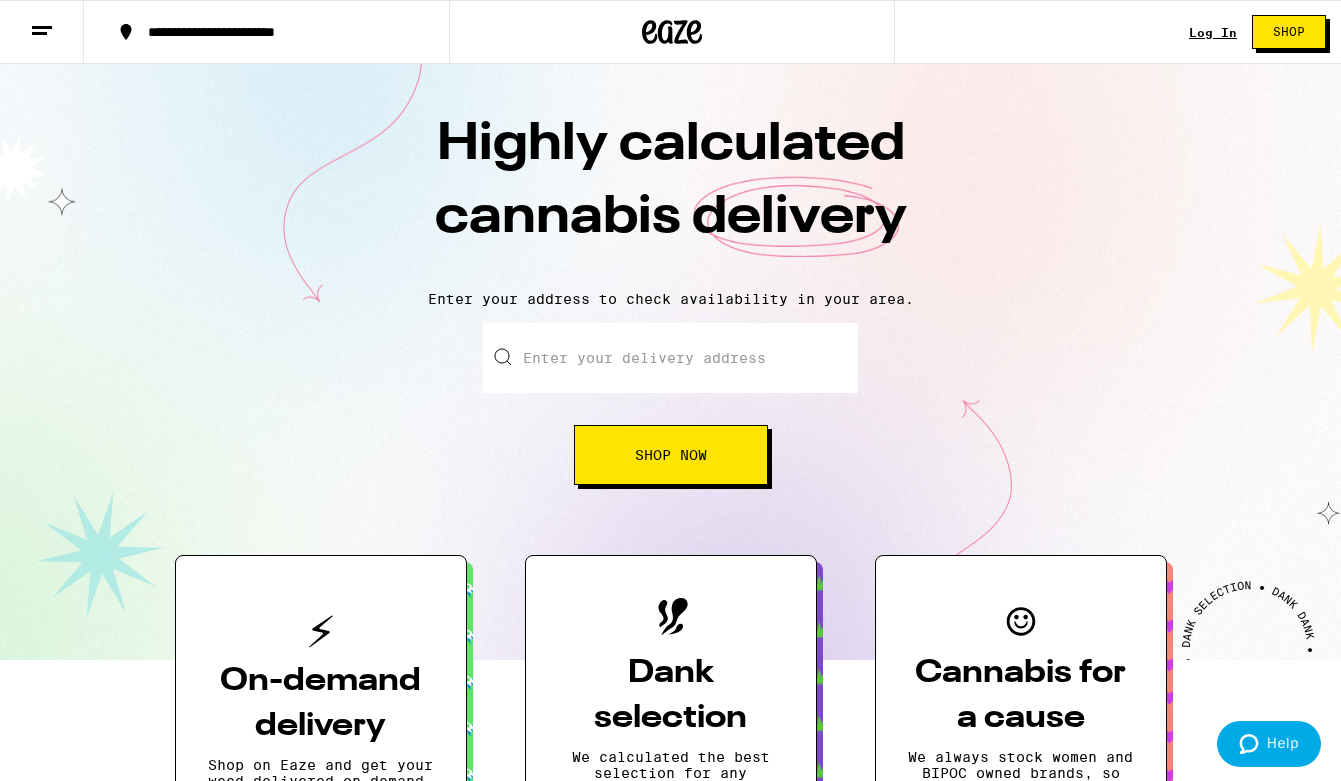 click on "**********" at bounding box center (278, 32) 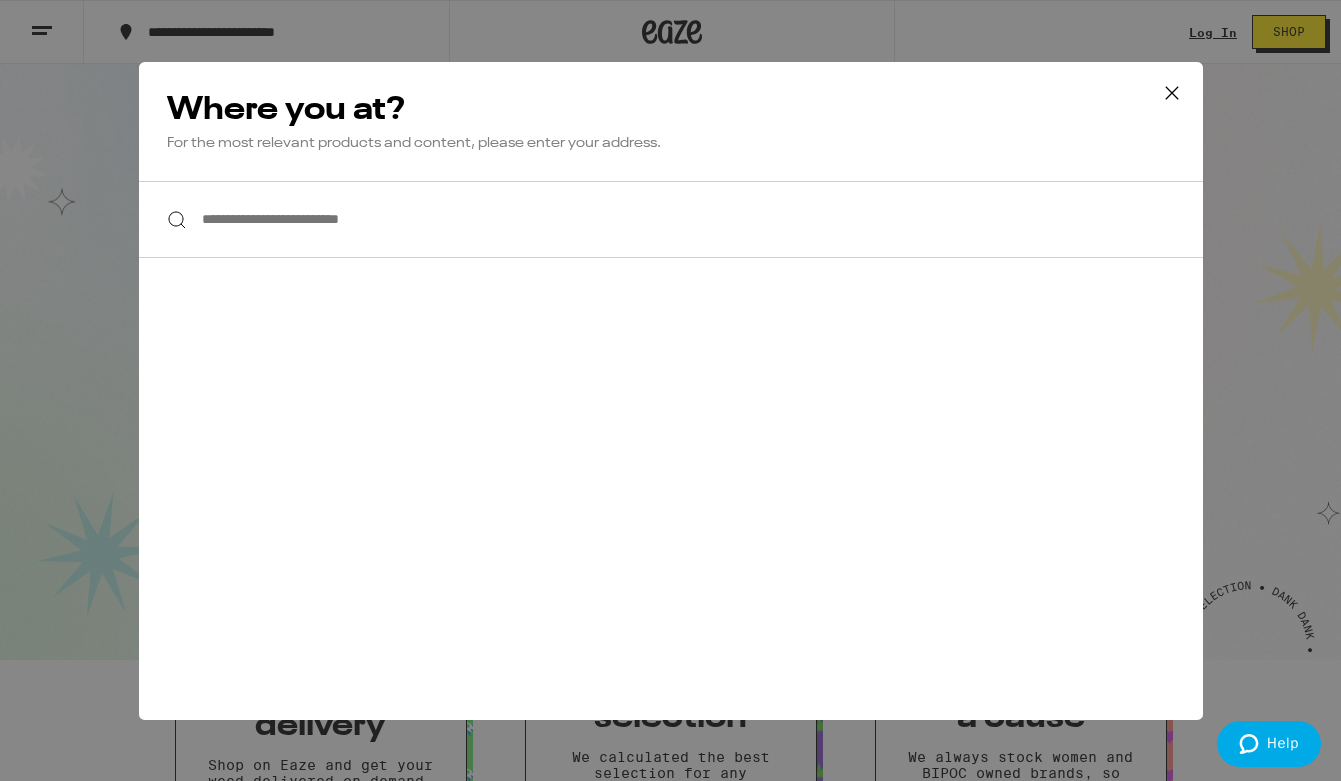 click on "**********" at bounding box center (671, 219) 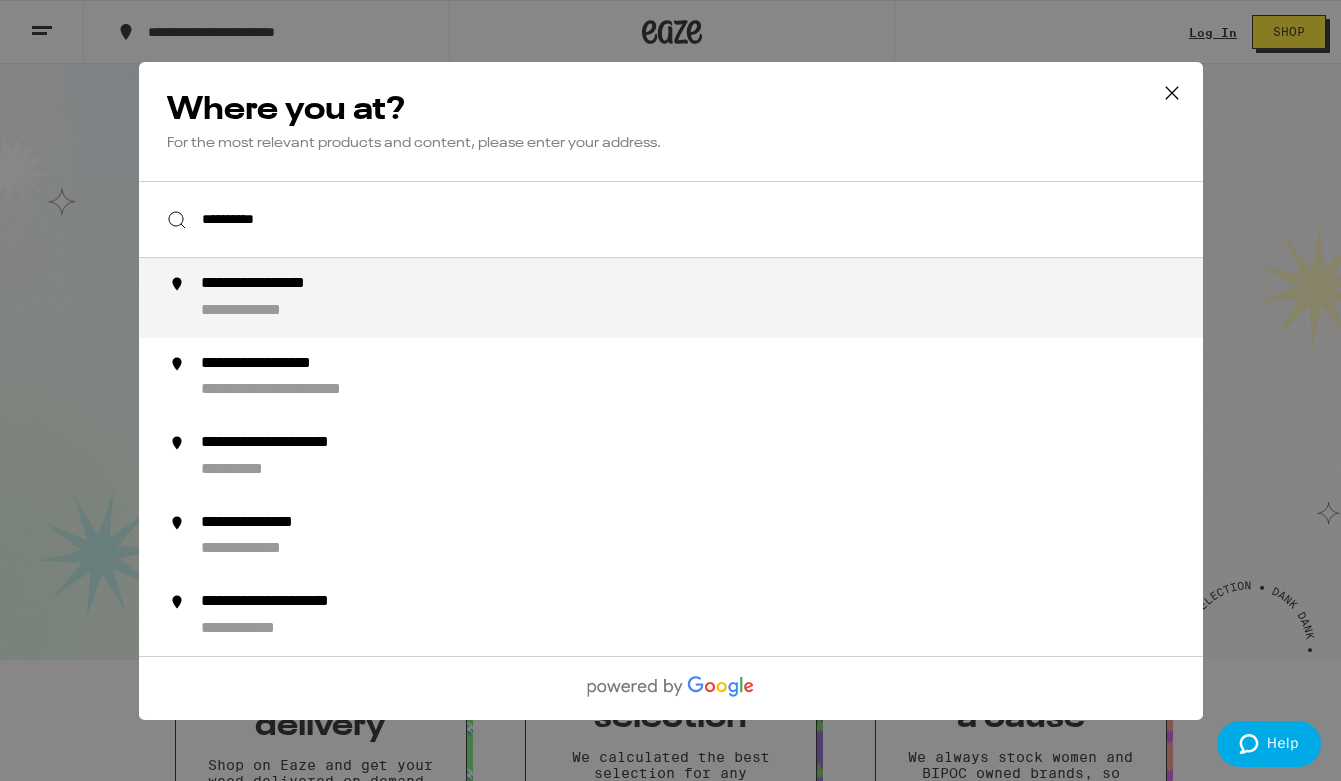 click on "**********" at bounding box center [710, 298] 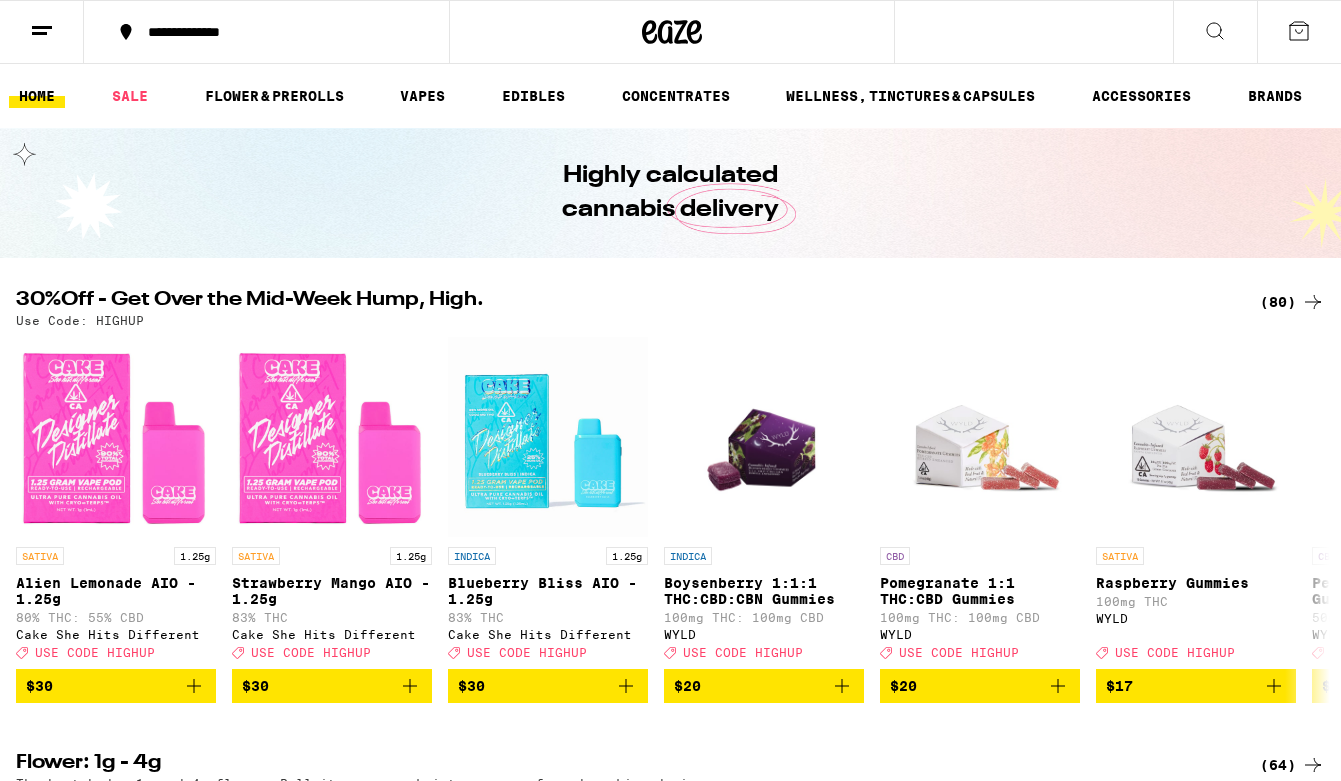 scroll, scrollTop: 0, scrollLeft: 0, axis: both 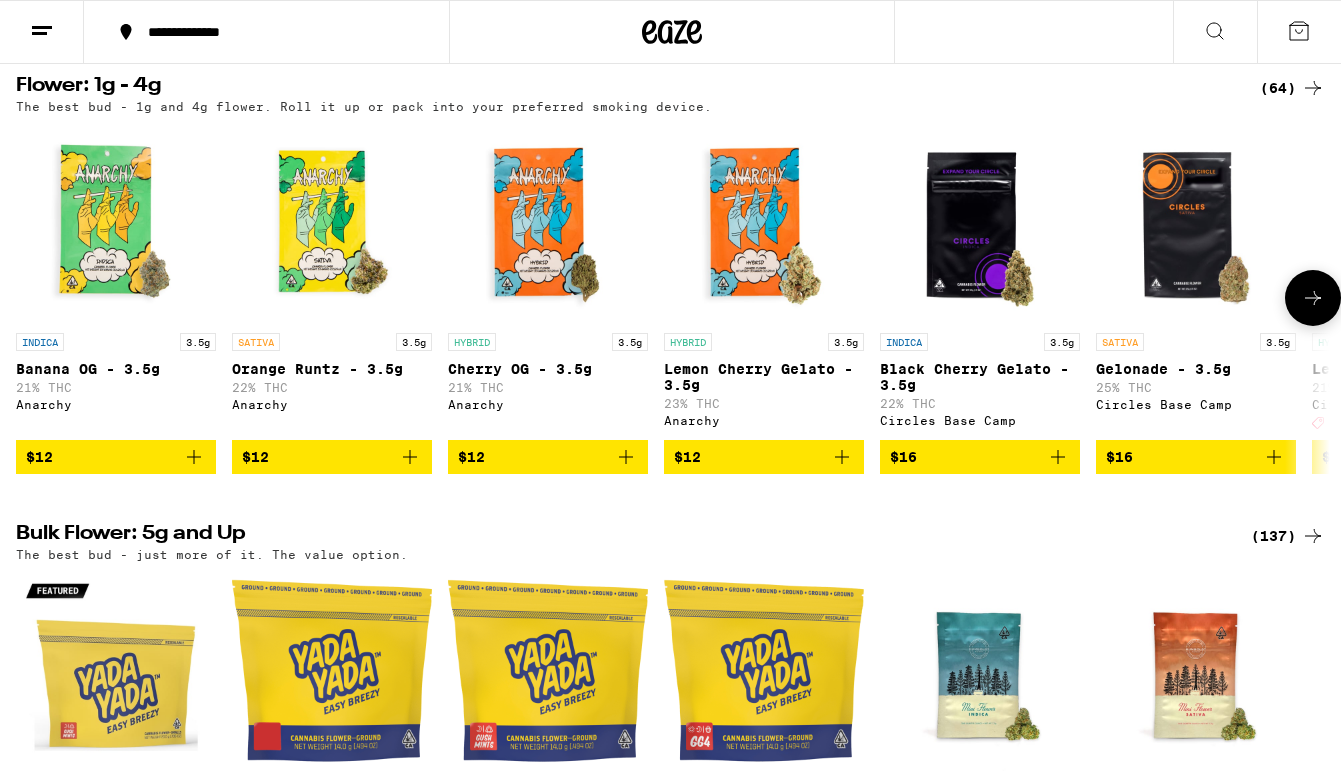 click 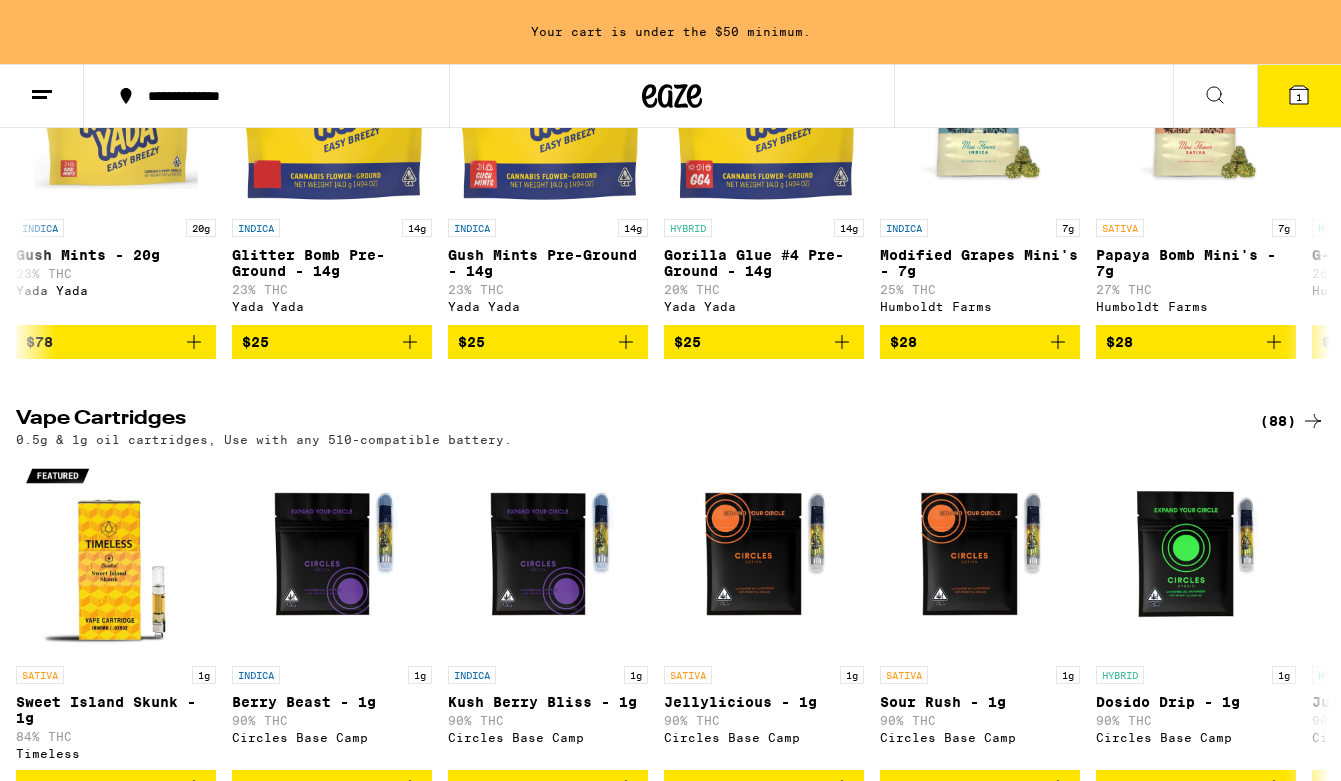 scroll, scrollTop: 1814, scrollLeft: 0, axis: vertical 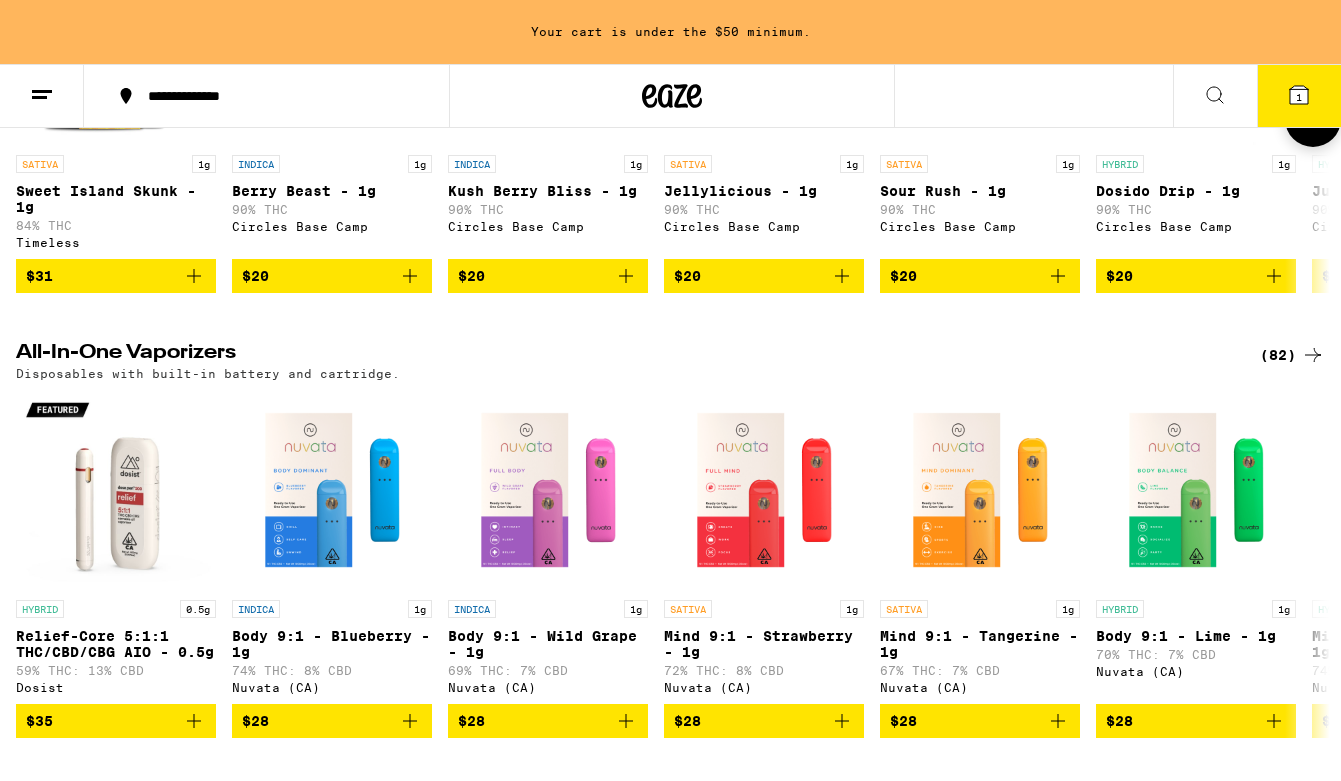 click 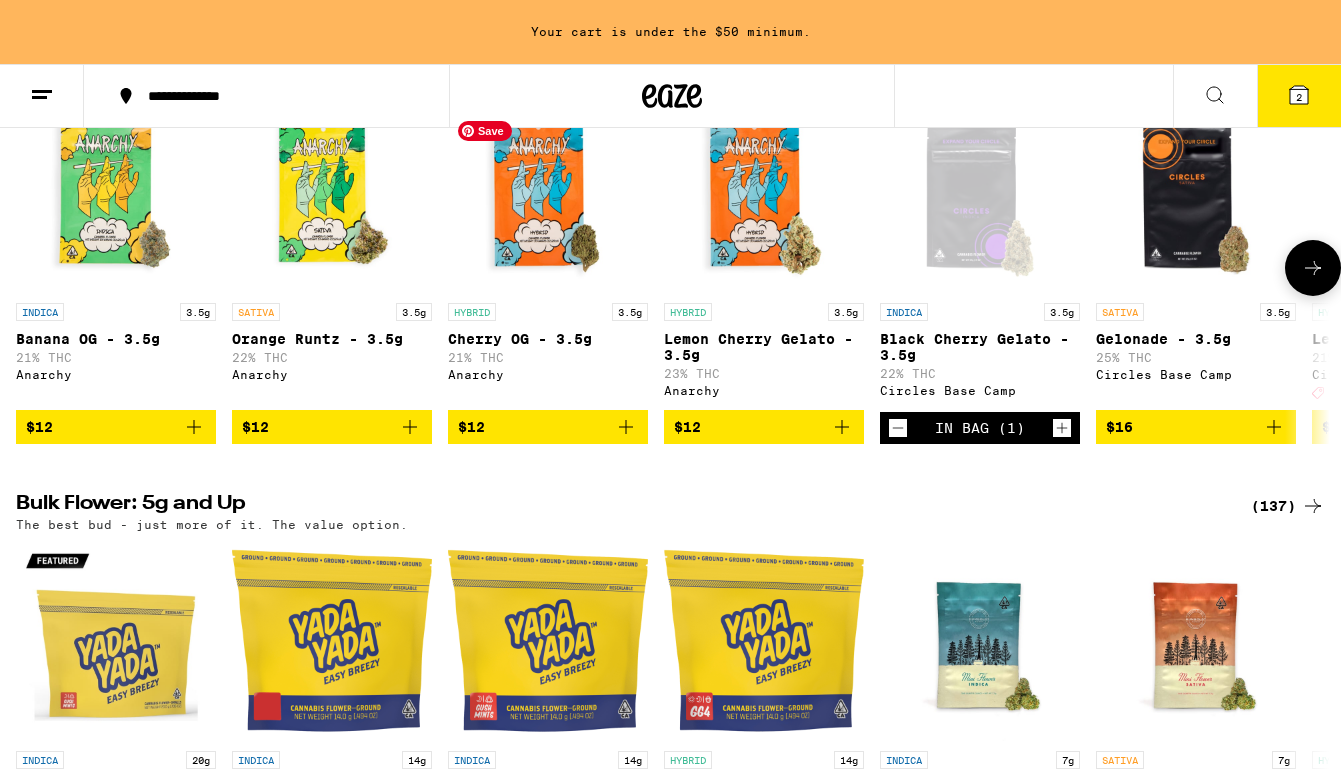 scroll, scrollTop: 589, scrollLeft: 0, axis: vertical 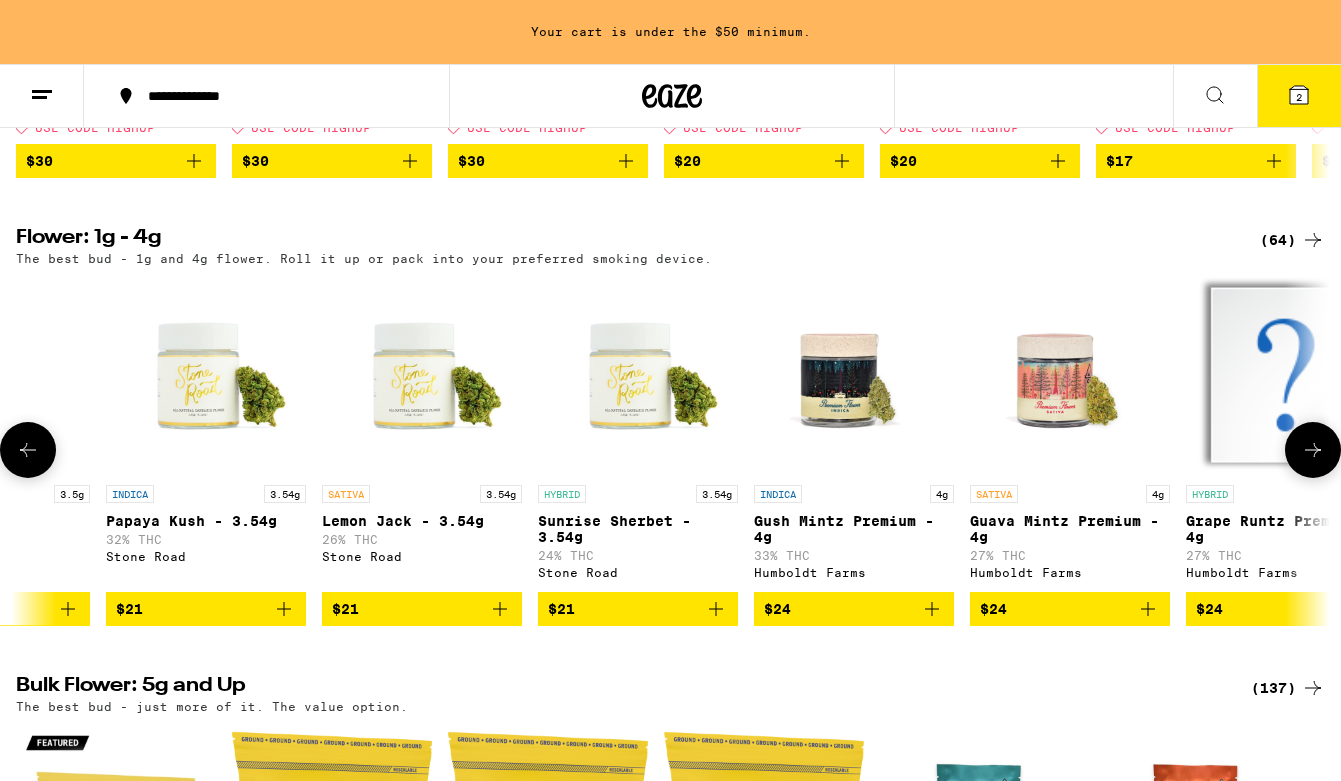 click 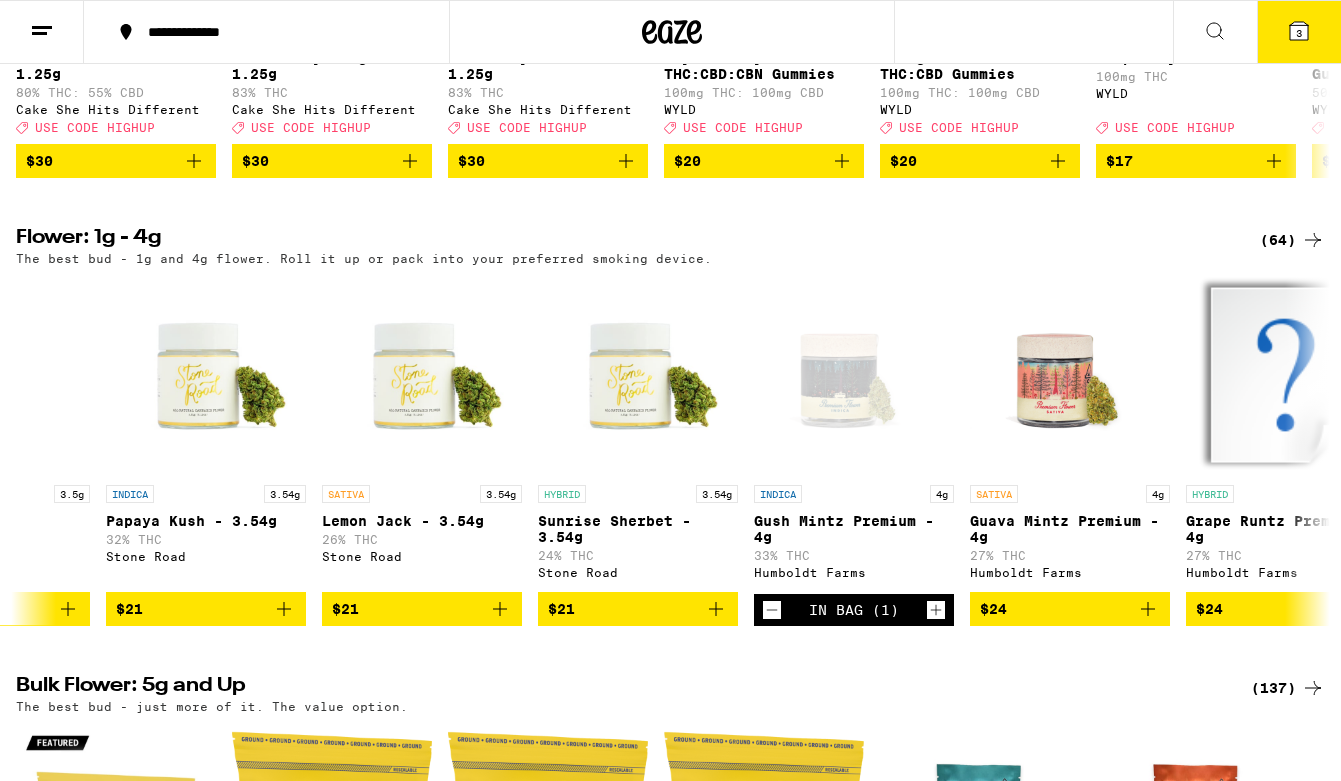 click on "3" at bounding box center (1299, 32) 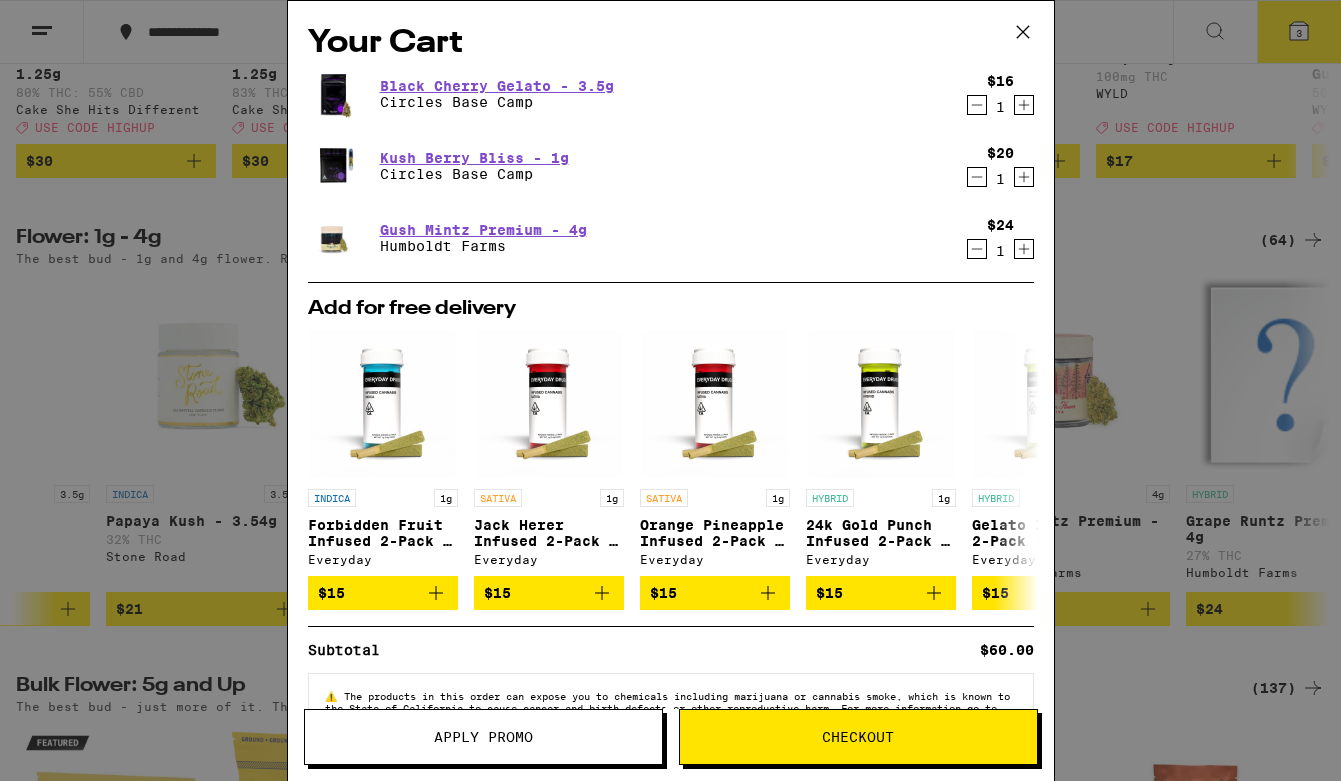scroll, scrollTop: 0, scrollLeft: 0, axis: both 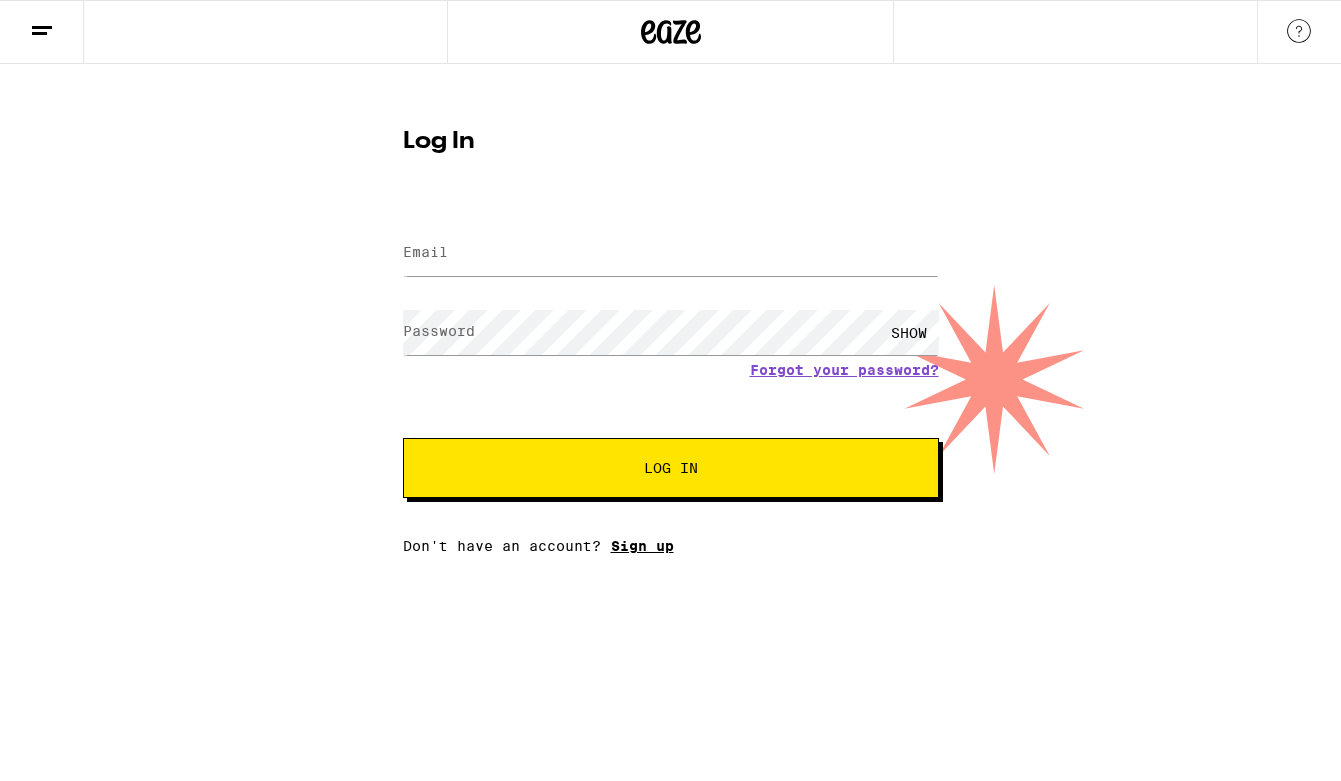 click on "Sign up" at bounding box center (642, 546) 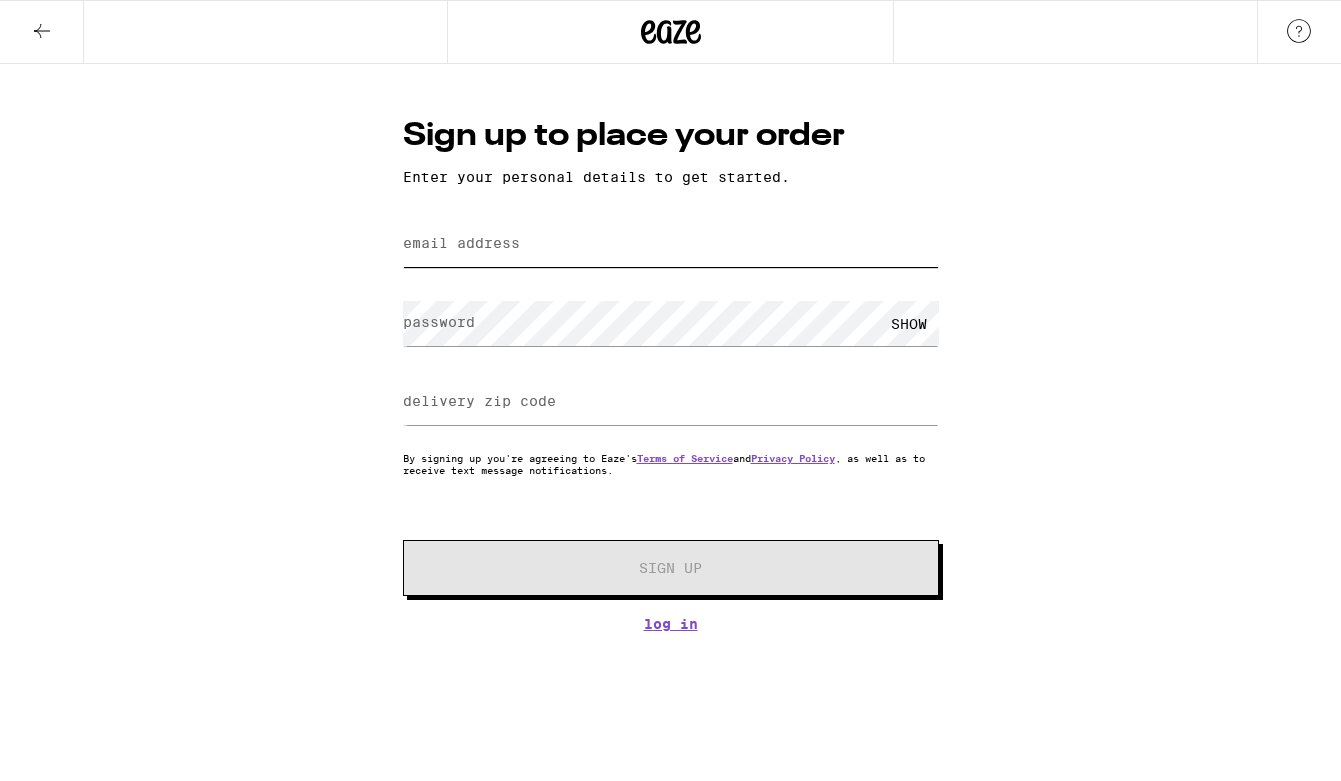 click on "email address" at bounding box center (671, 244) 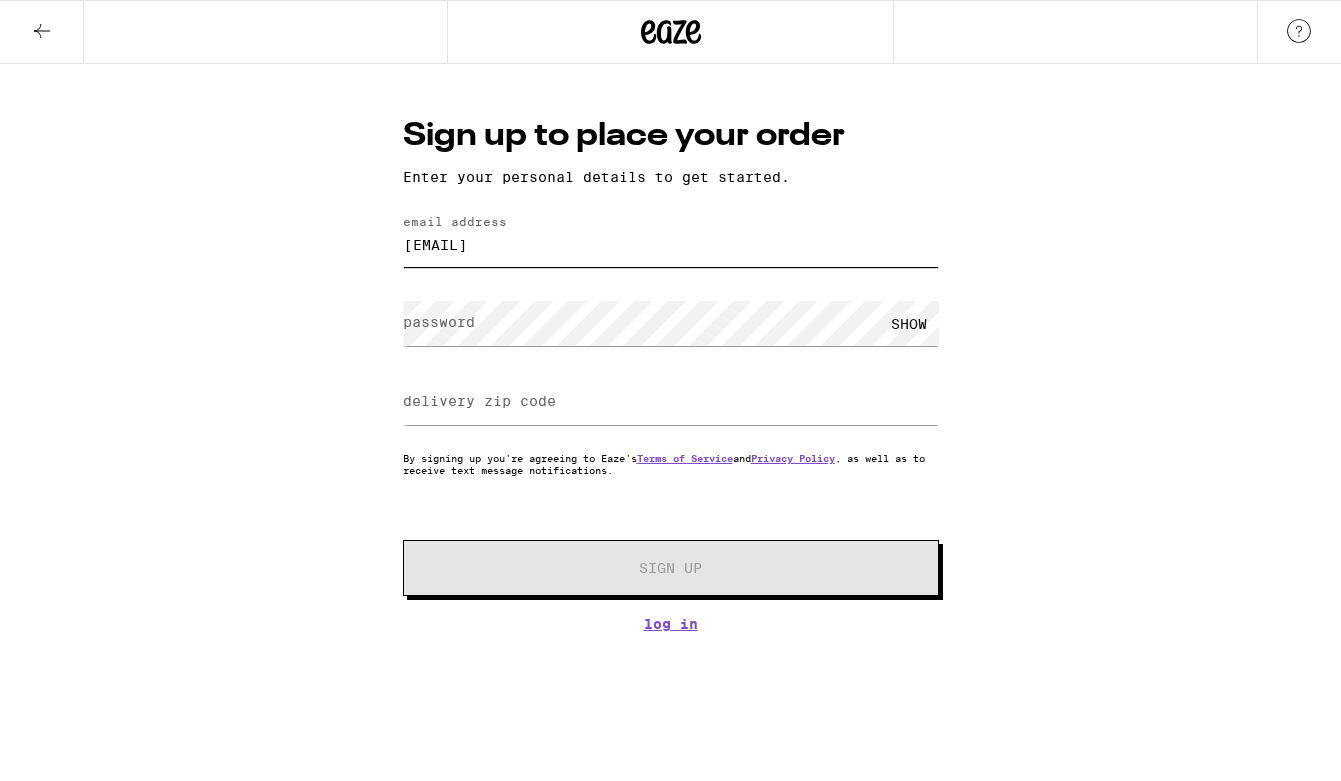 click on "rhana@" at bounding box center (671, 244) 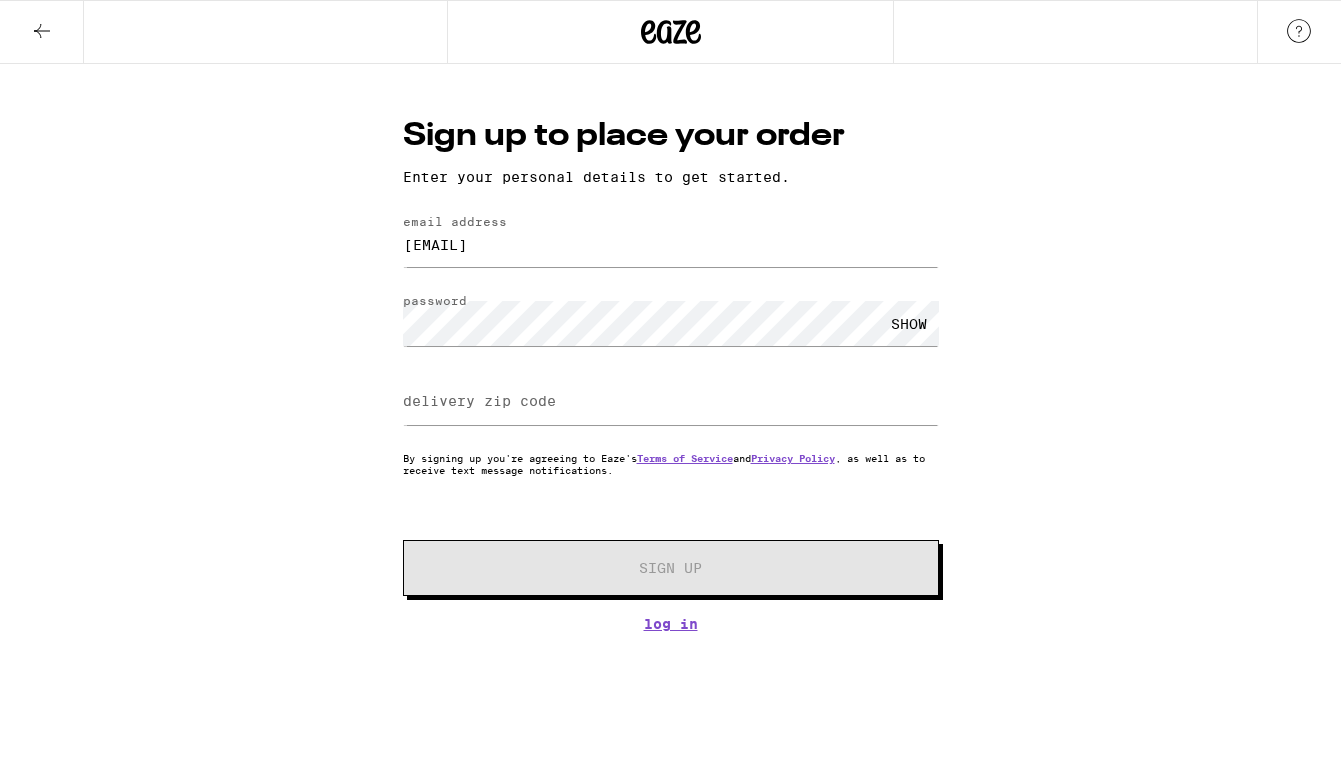 click on "SHOW" at bounding box center [909, 323] 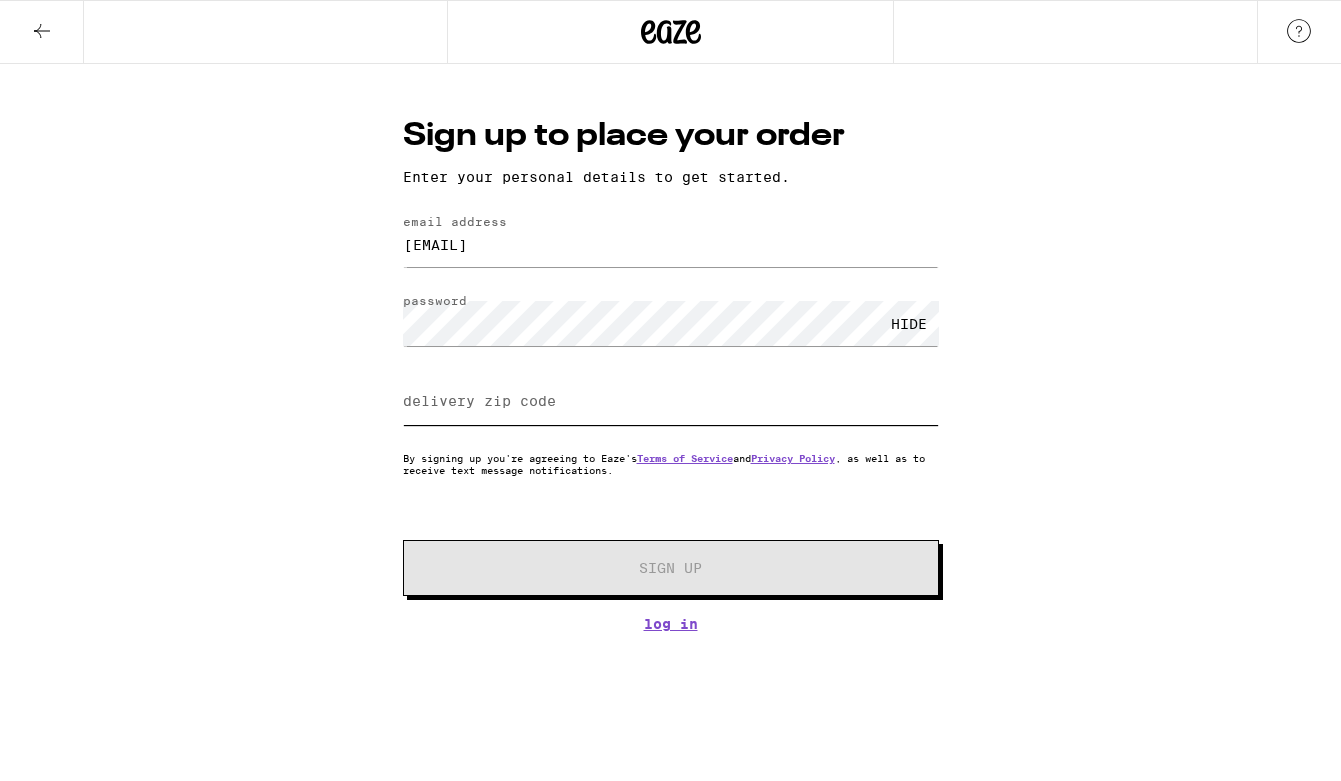 click on "delivery zip code" at bounding box center (671, 402) 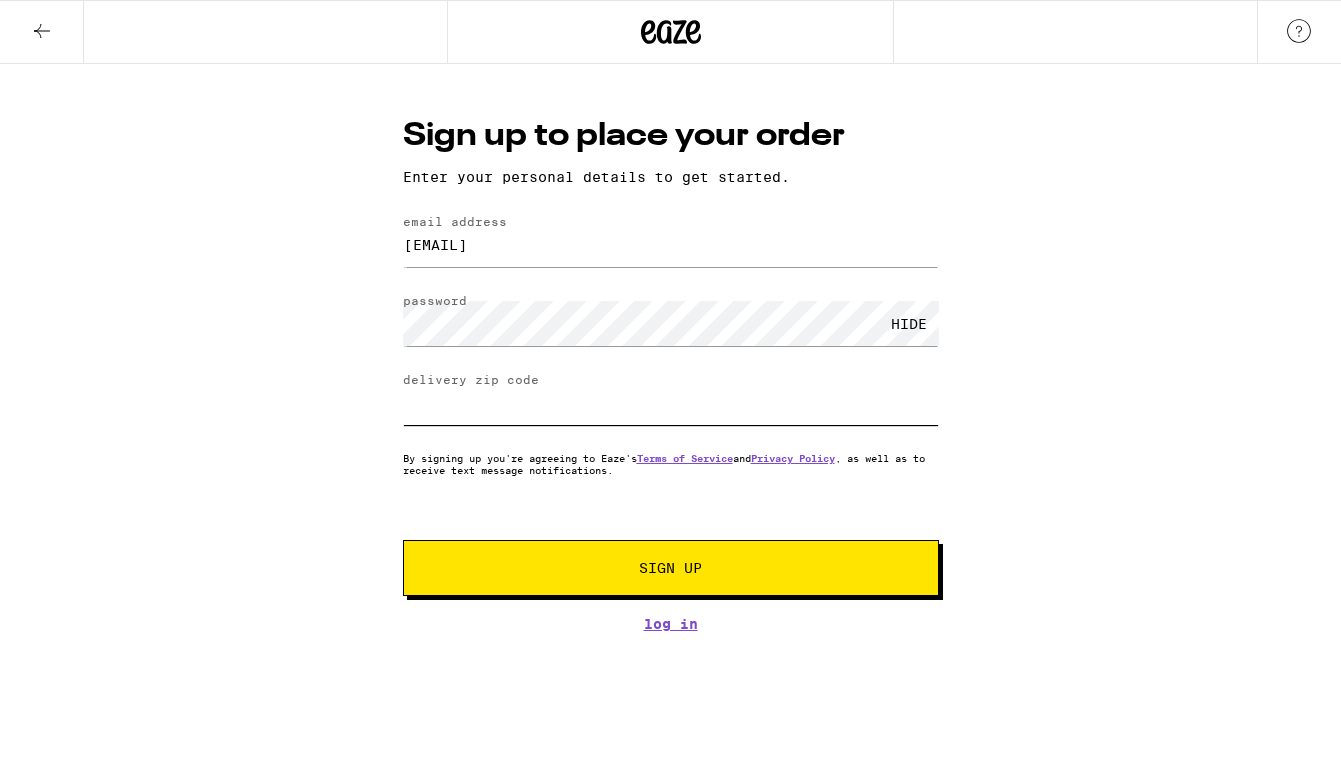 type on "94301" 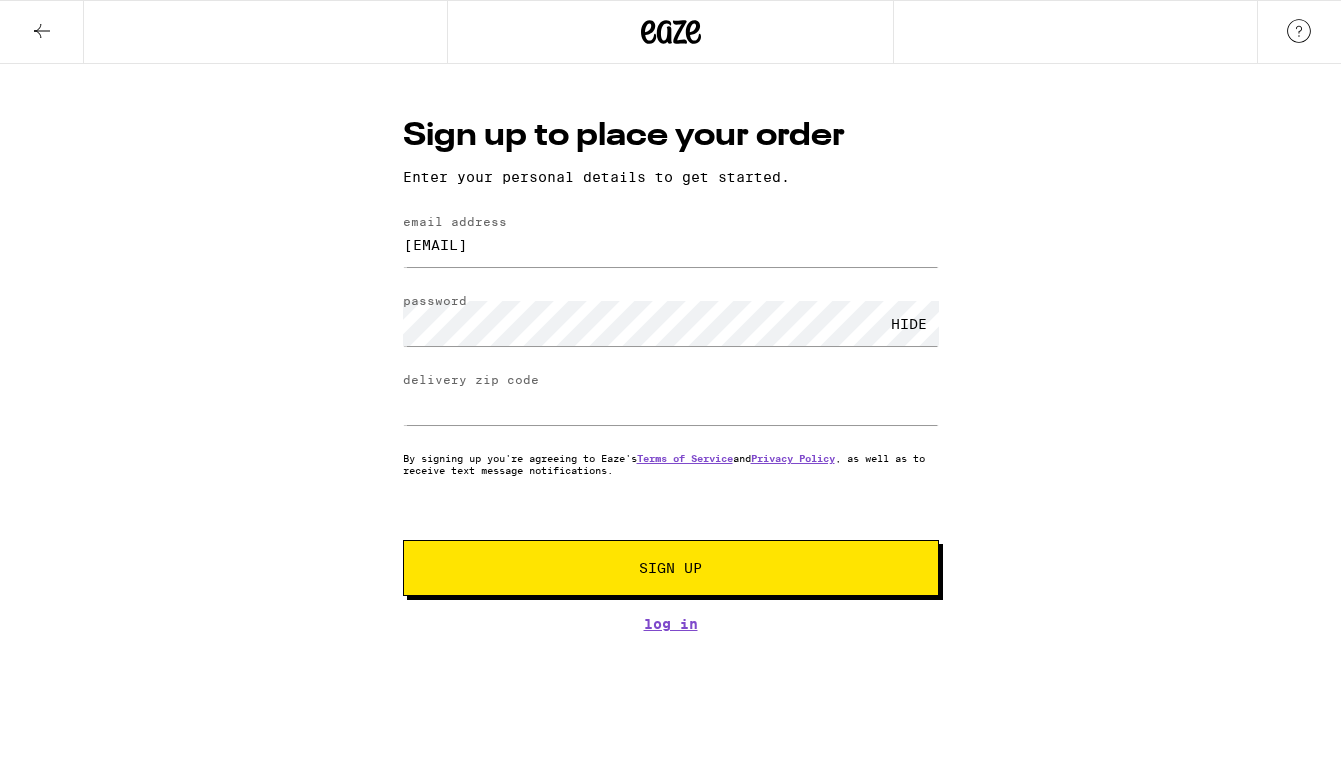 drag, startPoint x: 582, startPoint y: 587, endPoint x: 449, endPoint y: 748, distance: 208.83008 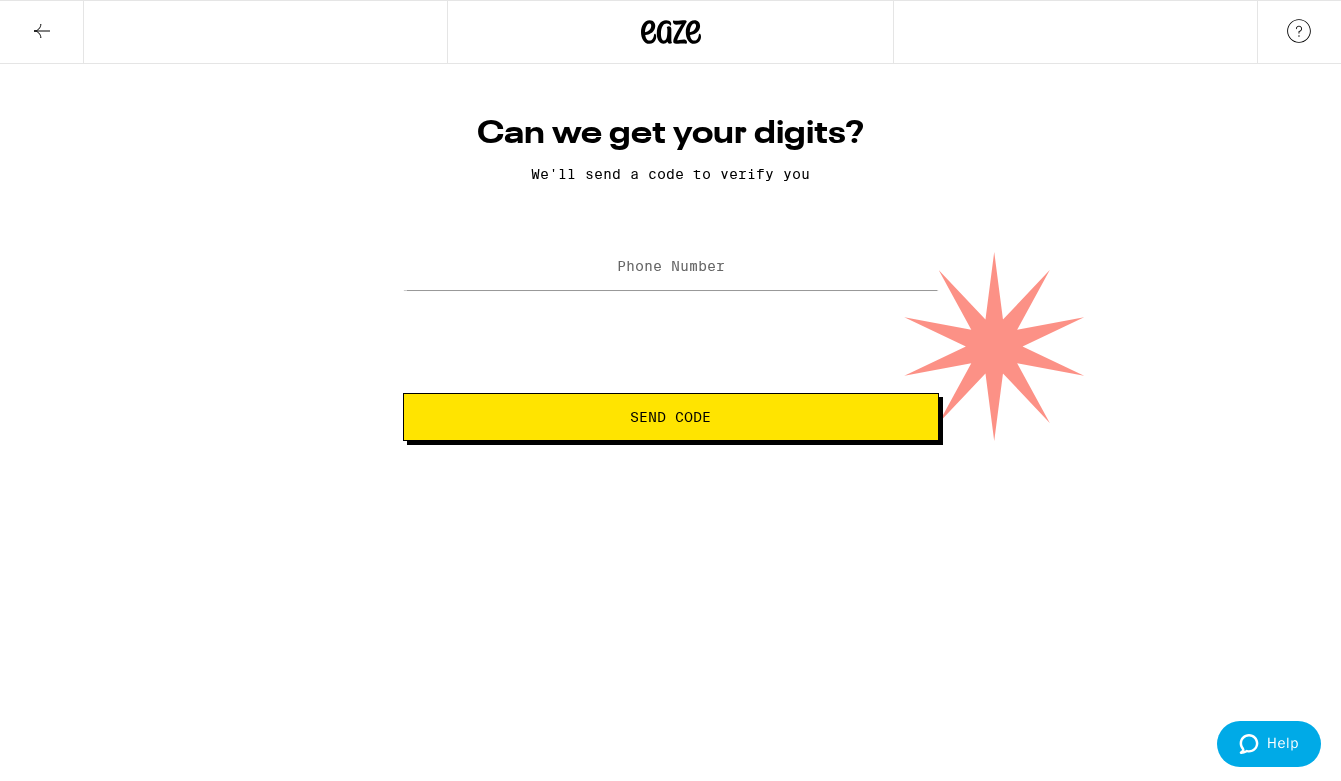 click on "Phone Number" at bounding box center (671, 266) 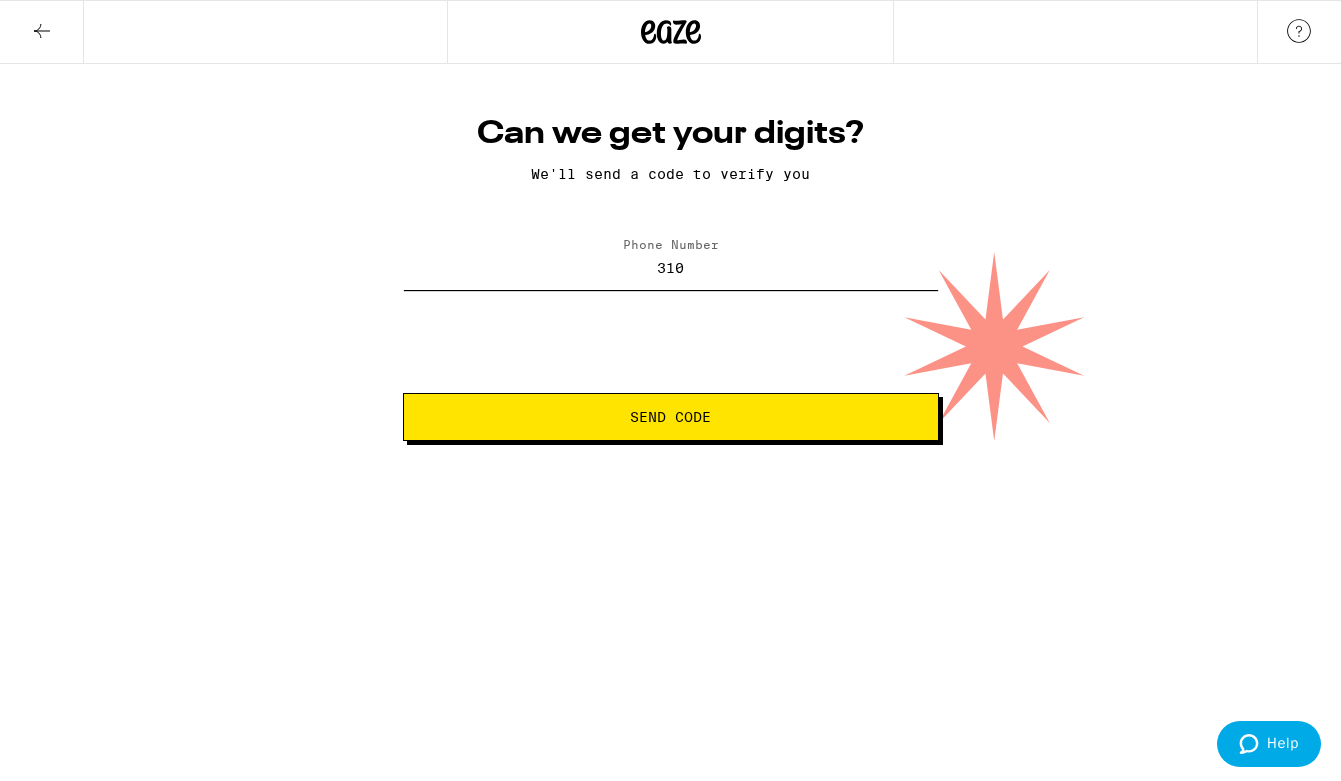 type on "(310) 962-9281" 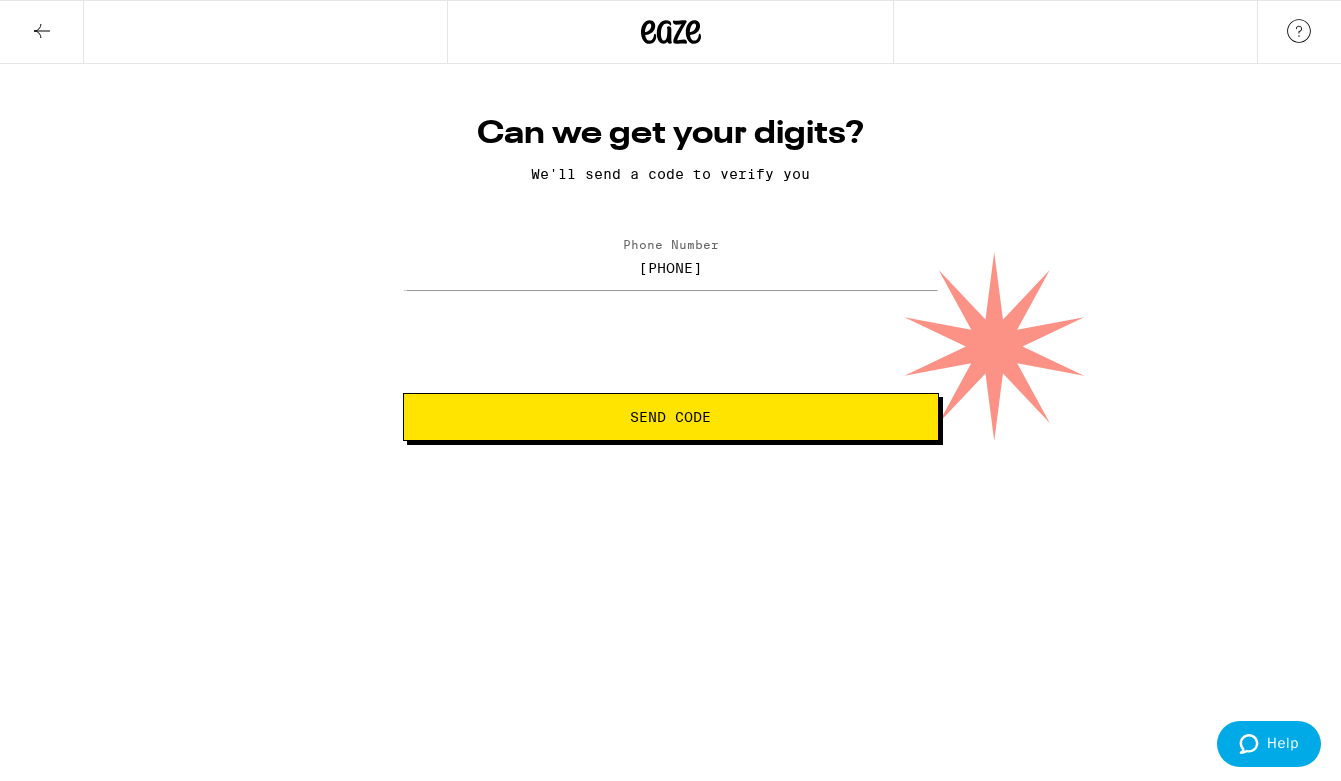 click on "Send Code" at bounding box center [671, 417] 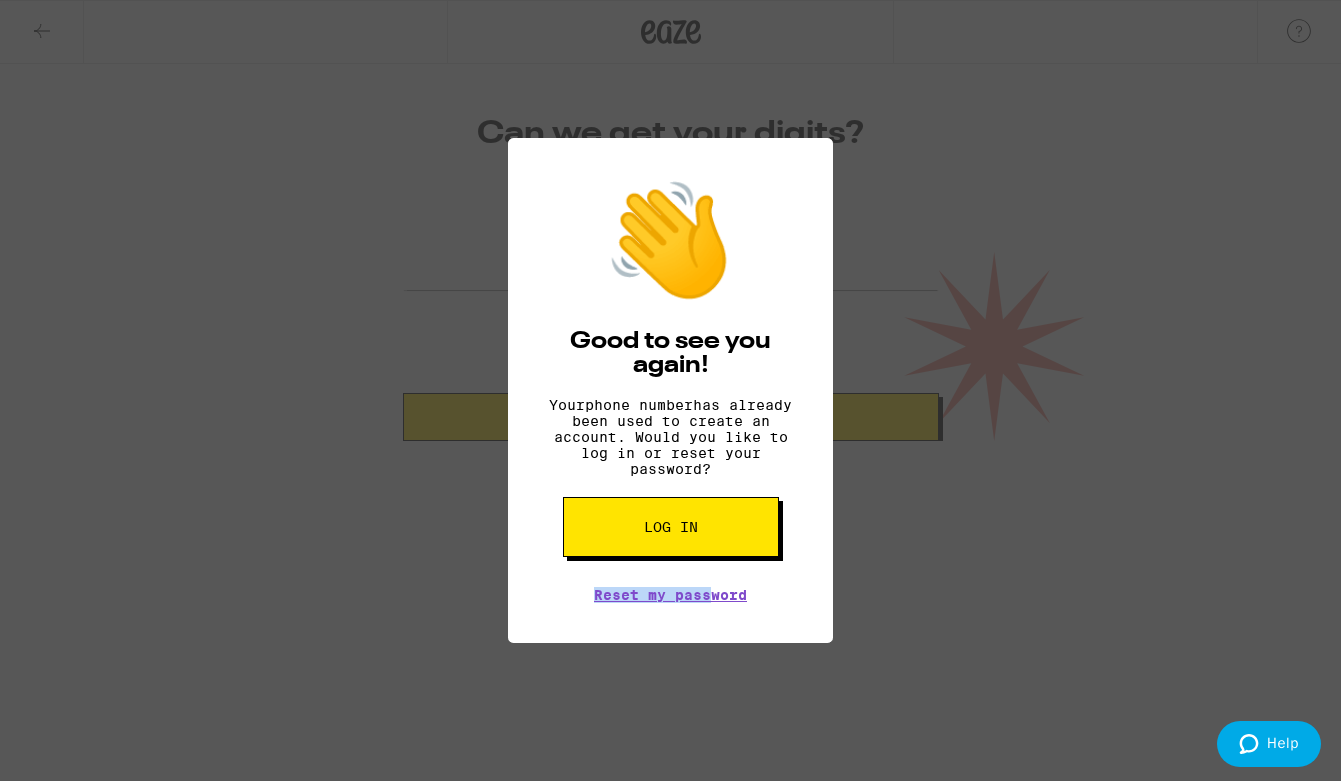 drag, startPoint x: 713, startPoint y: 607, endPoint x: 723, endPoint y: 543, distance: 64.77654 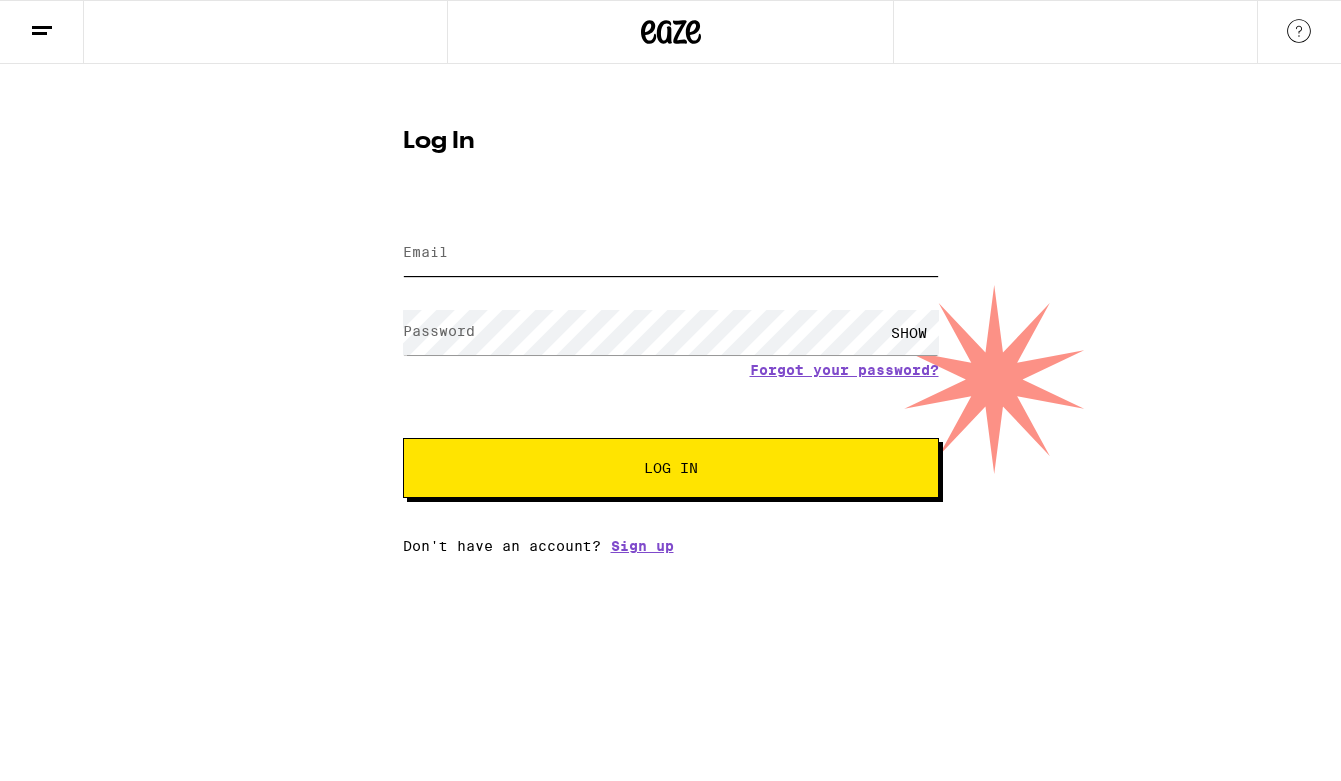 click on "Email" at bounding box center [671, 253] 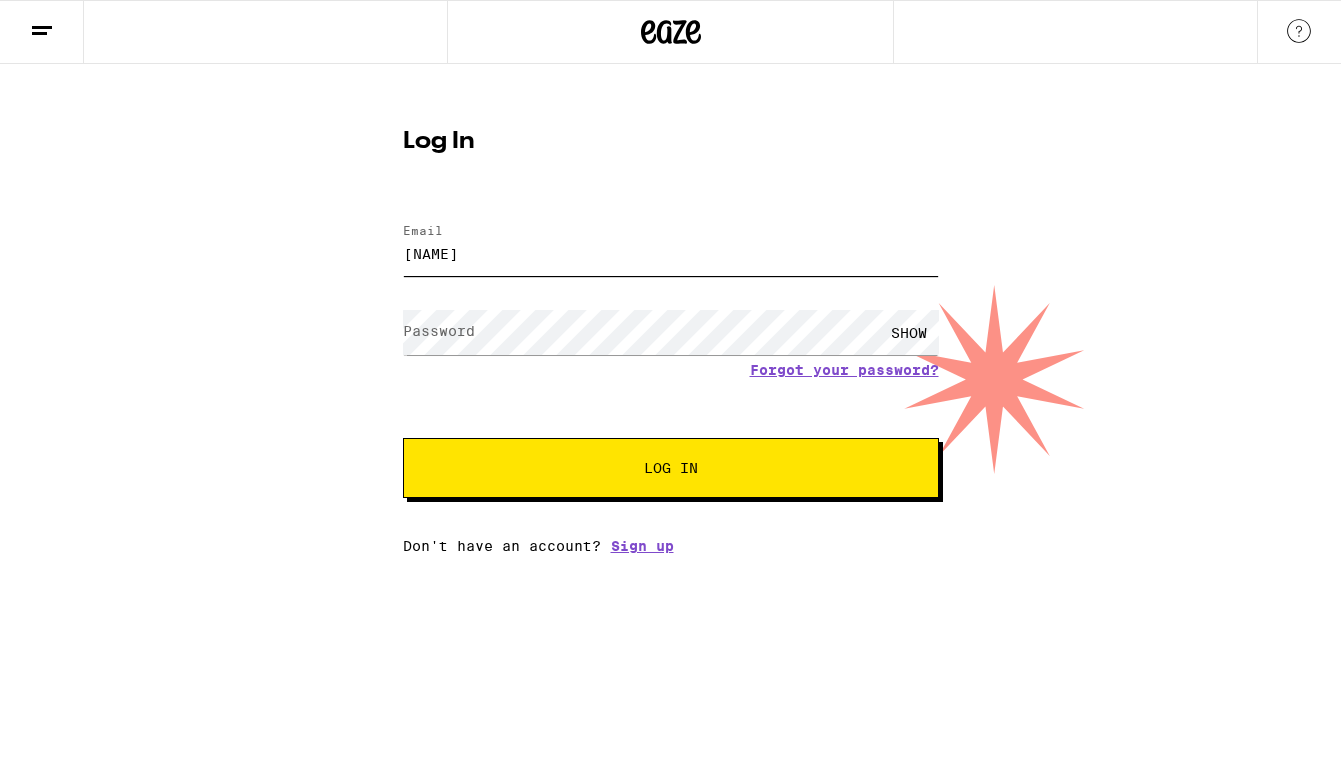 type on "rhanahashemi@gmail.com" 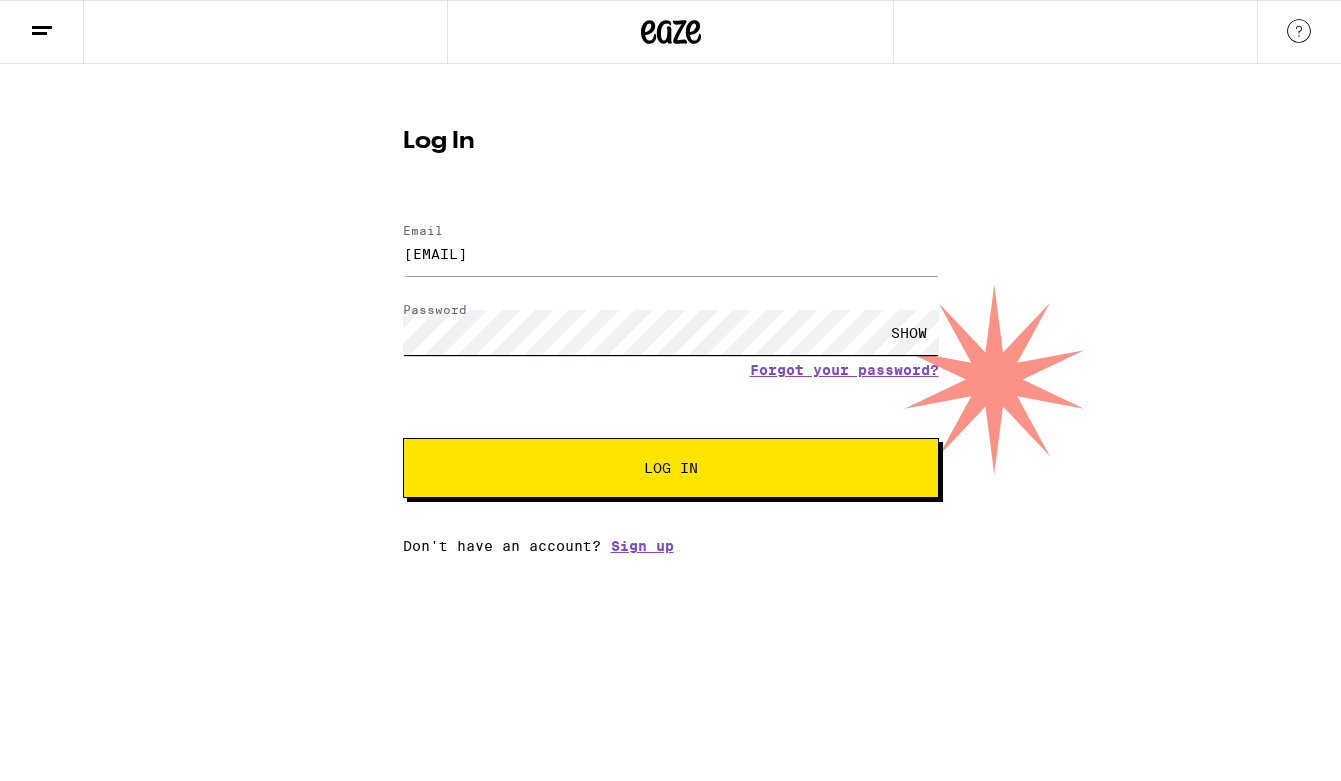 click on "Log In" at bounding box center (671, 468) 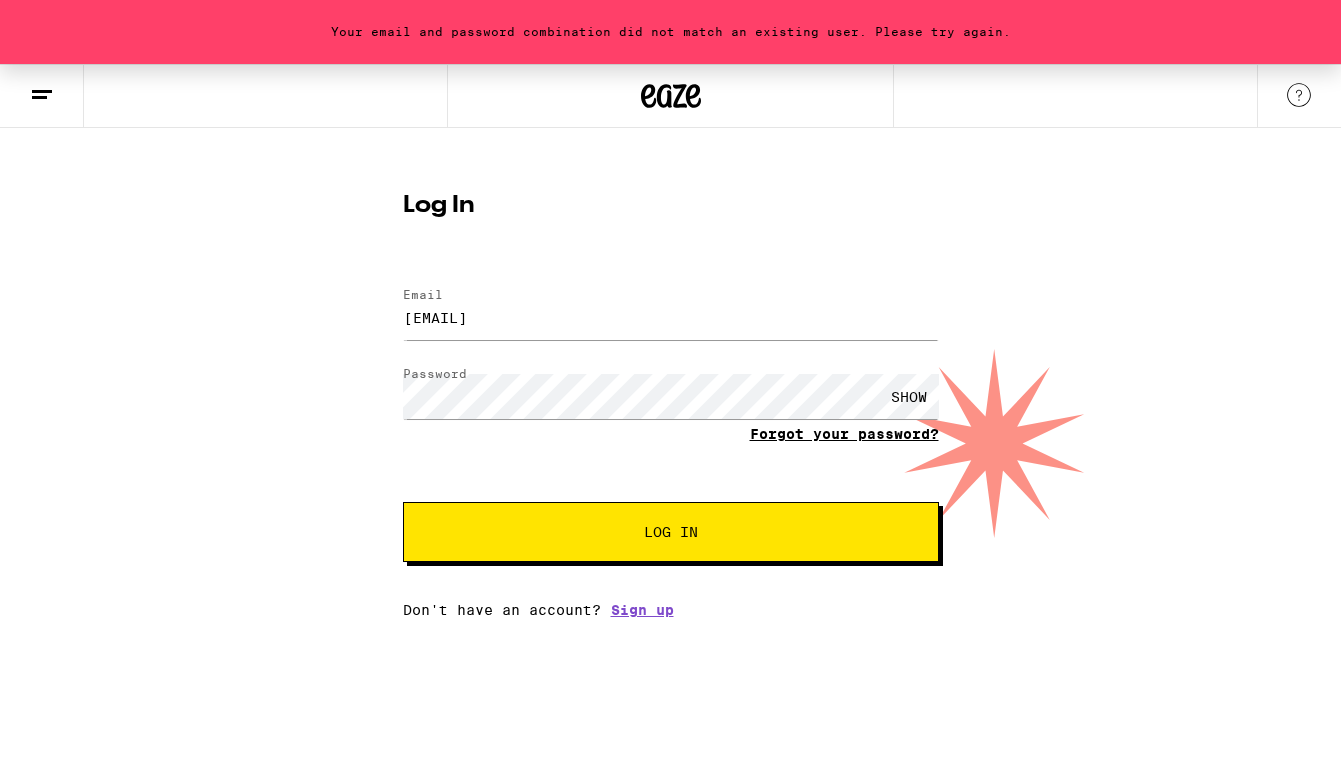 click on "Forgot your password?" at bounding box center (844, 434) 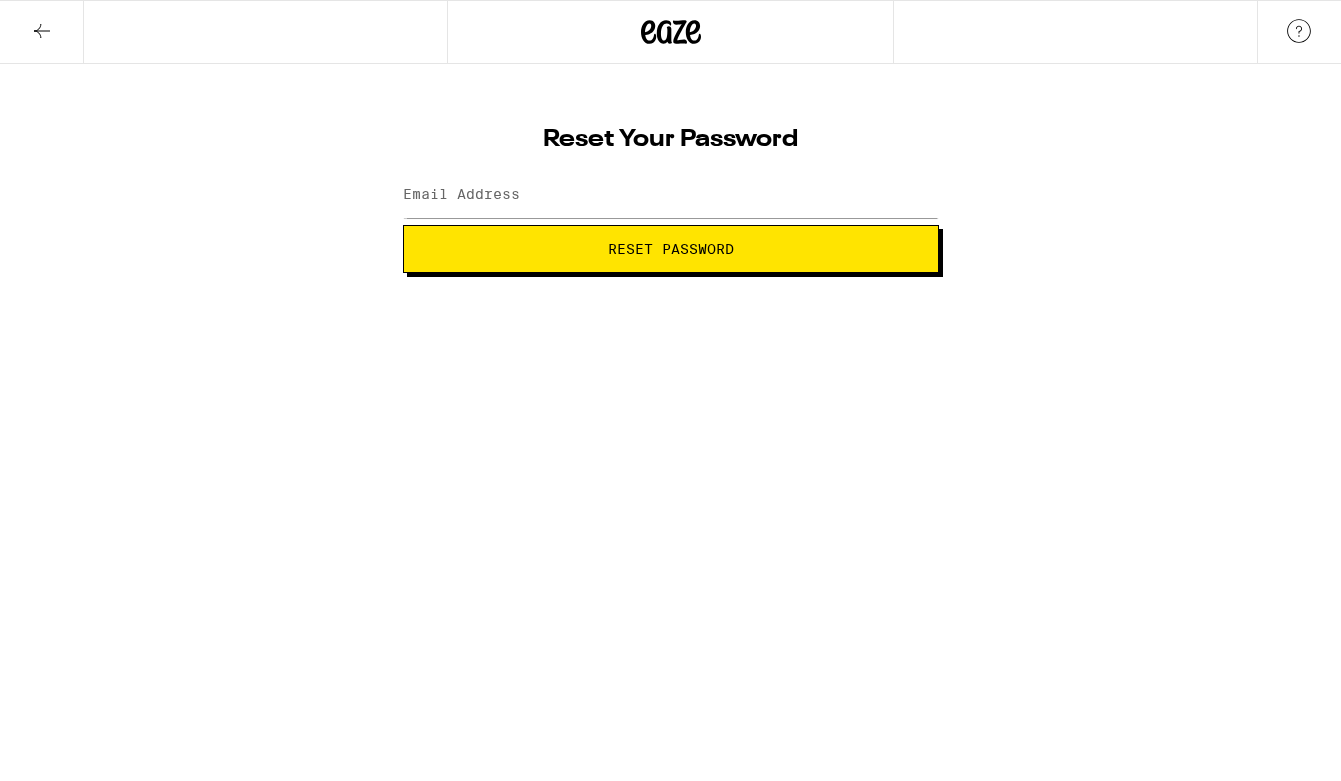 click at bounding box center (671, 195) 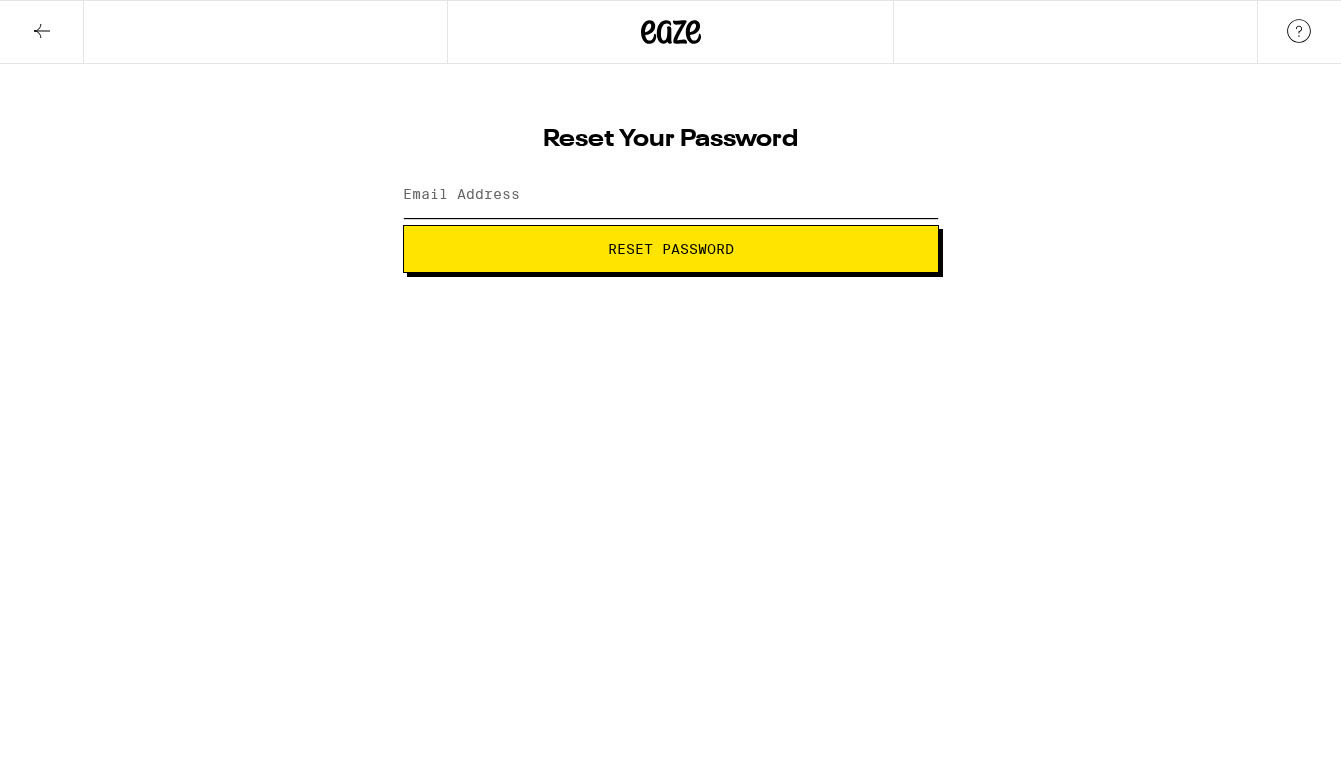 click on "Email Address" at bounding box center (671, 195) 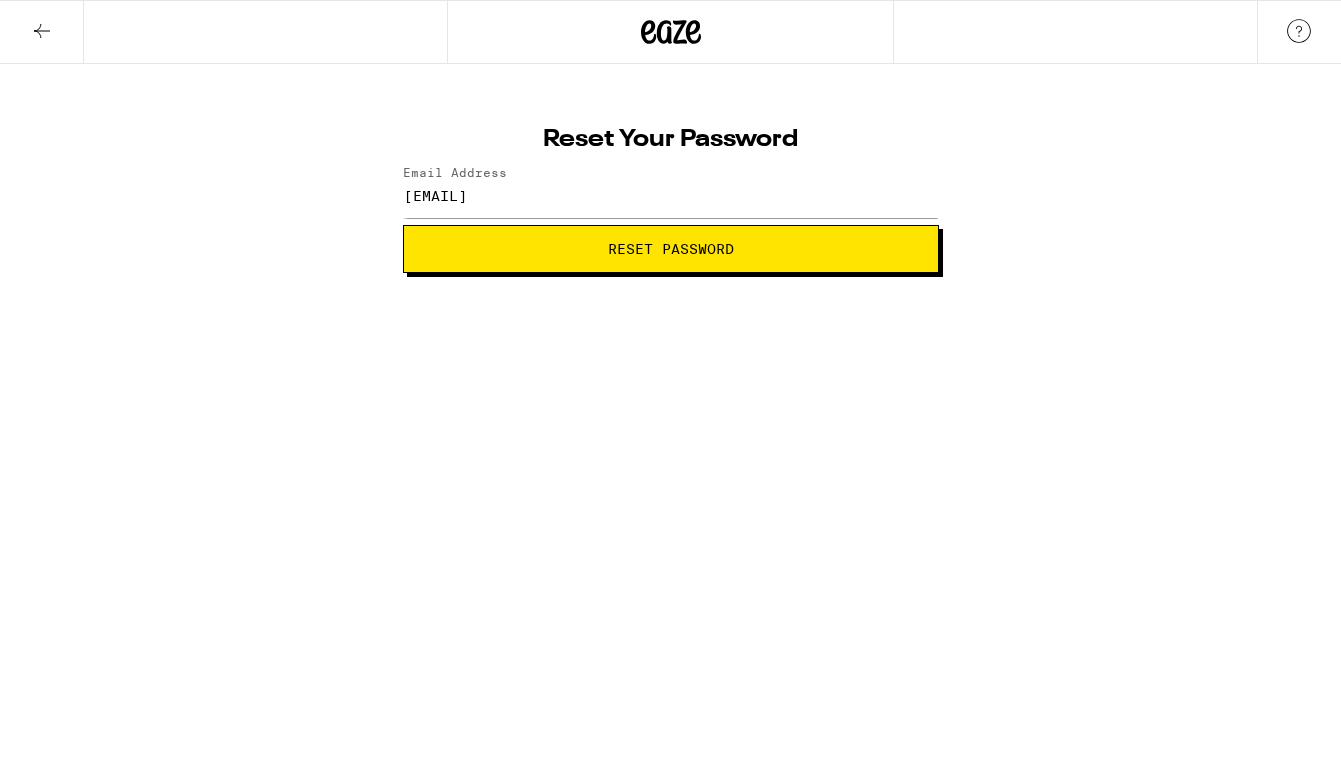 click on "Reset Password" at bounding box center [671, 249] 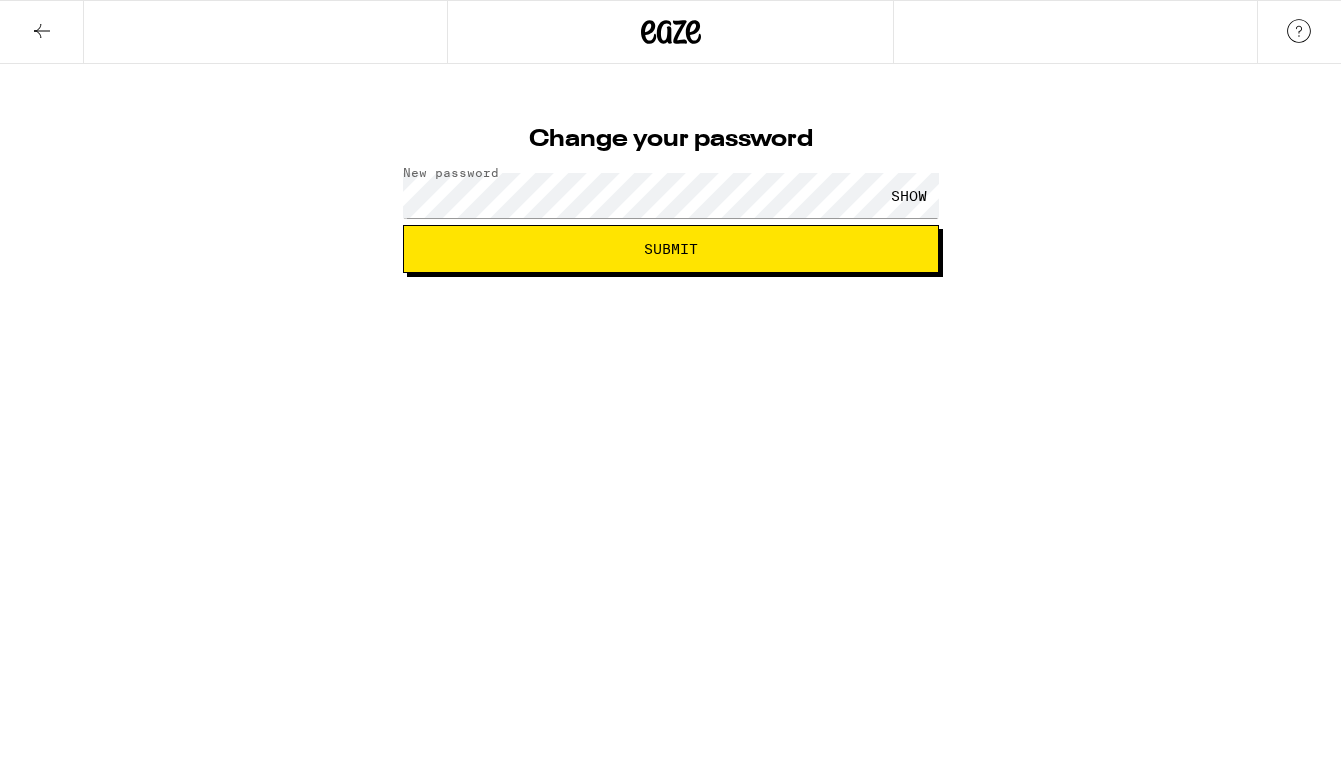 scroll, scrollTop: 0, scrollLeft: 0, axis: both 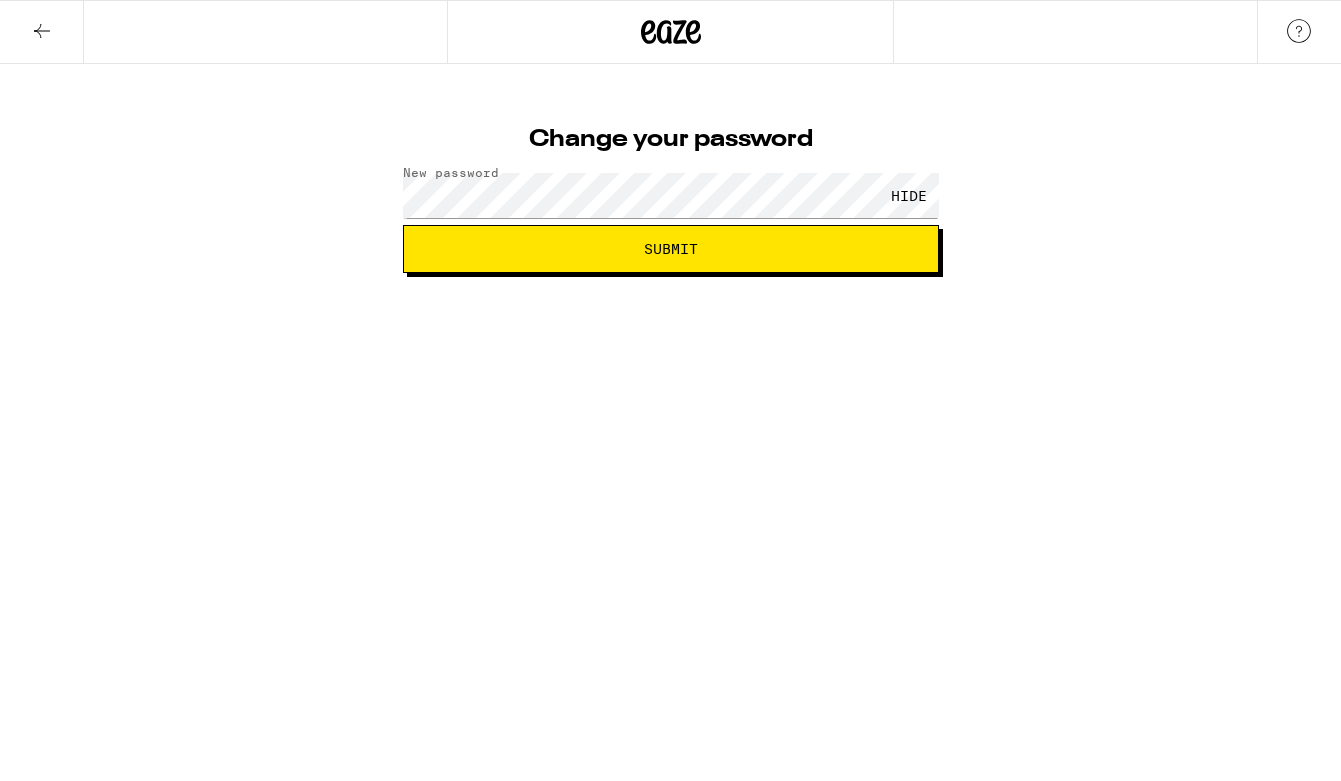 click on "Submit" at bounding box center [671, 249] 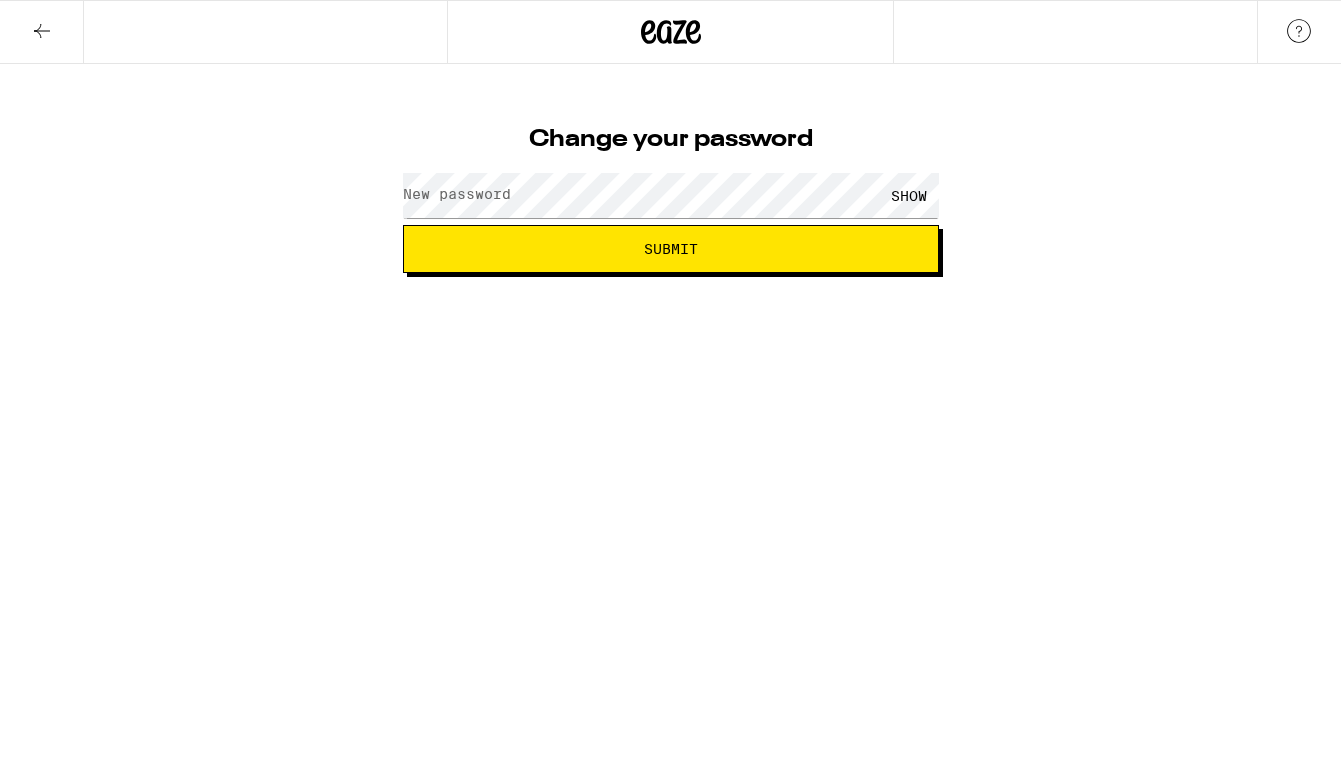 scroll, scrollTop: 0, scrollLeft: 0, axis: both 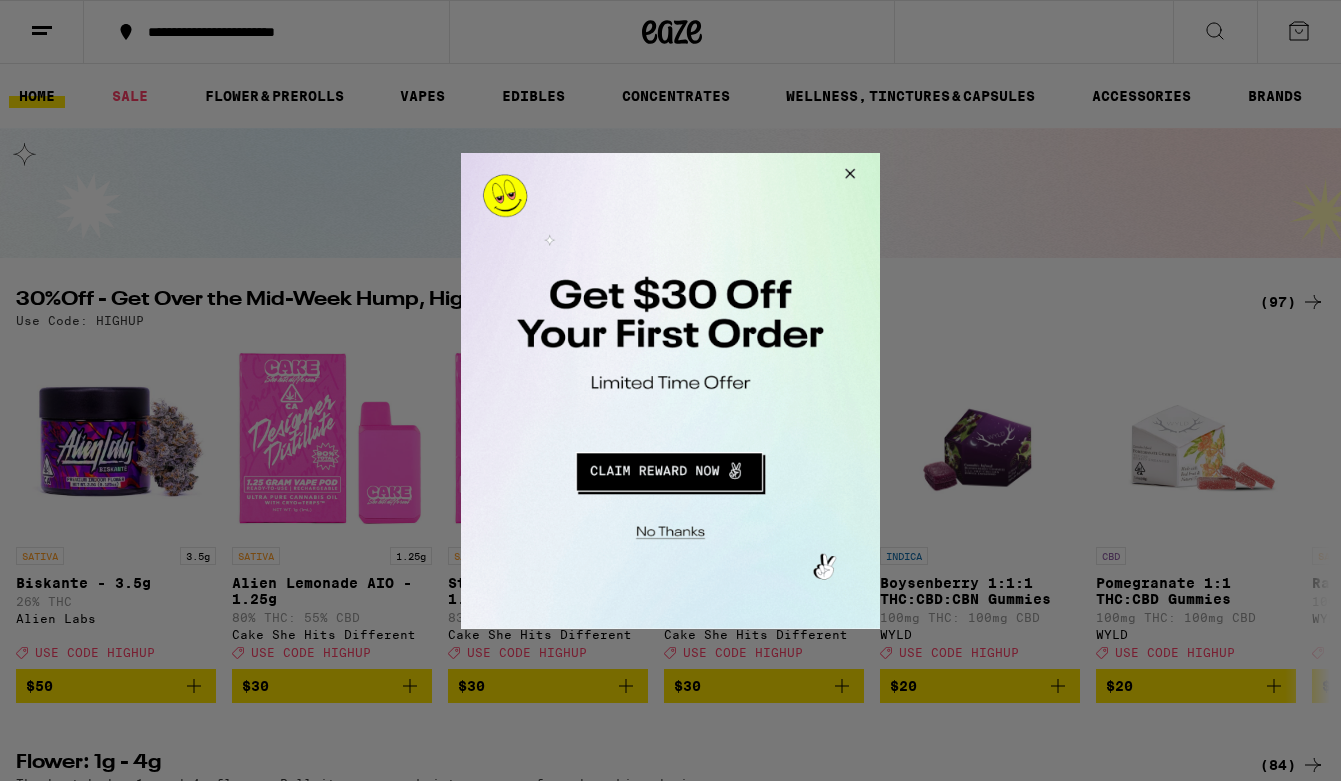 click at bounding box center [669, 468] 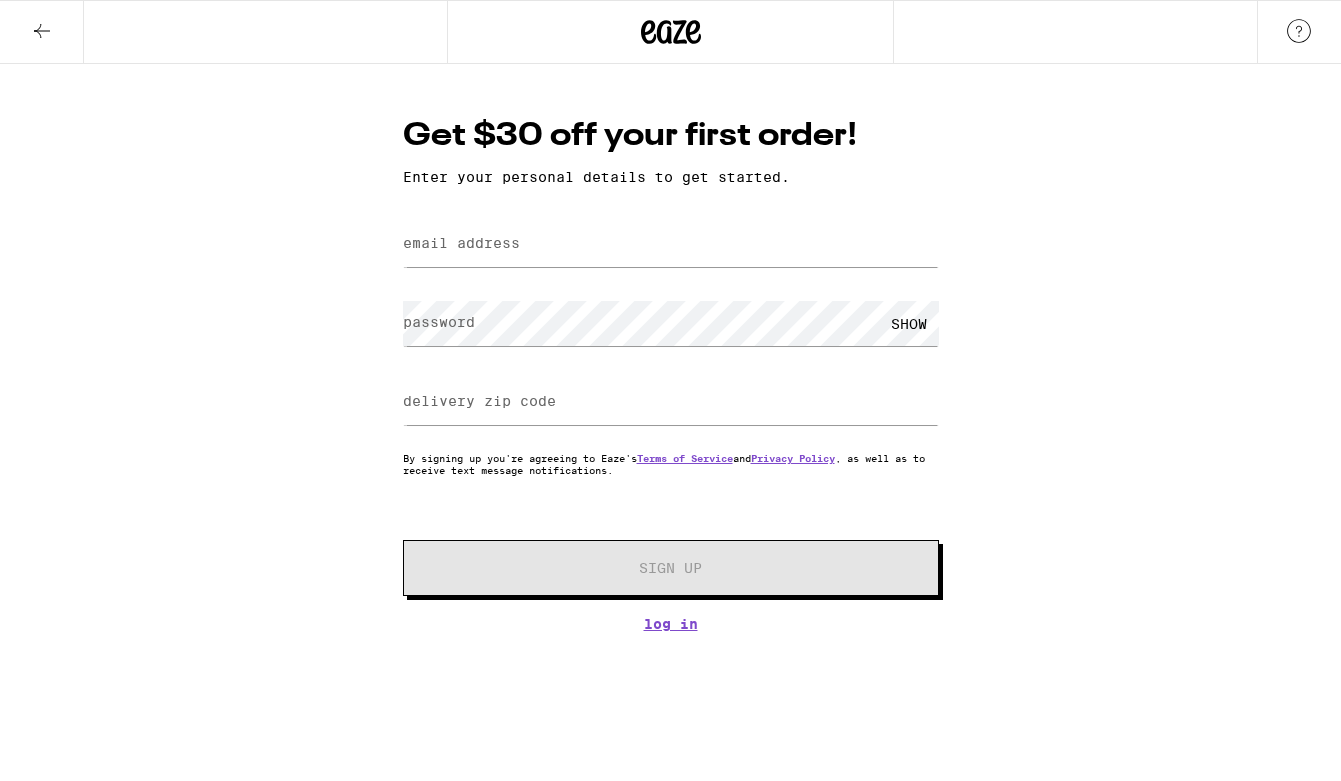 scroll, scrollTop: 0, scrollLeft: 0, axis: both 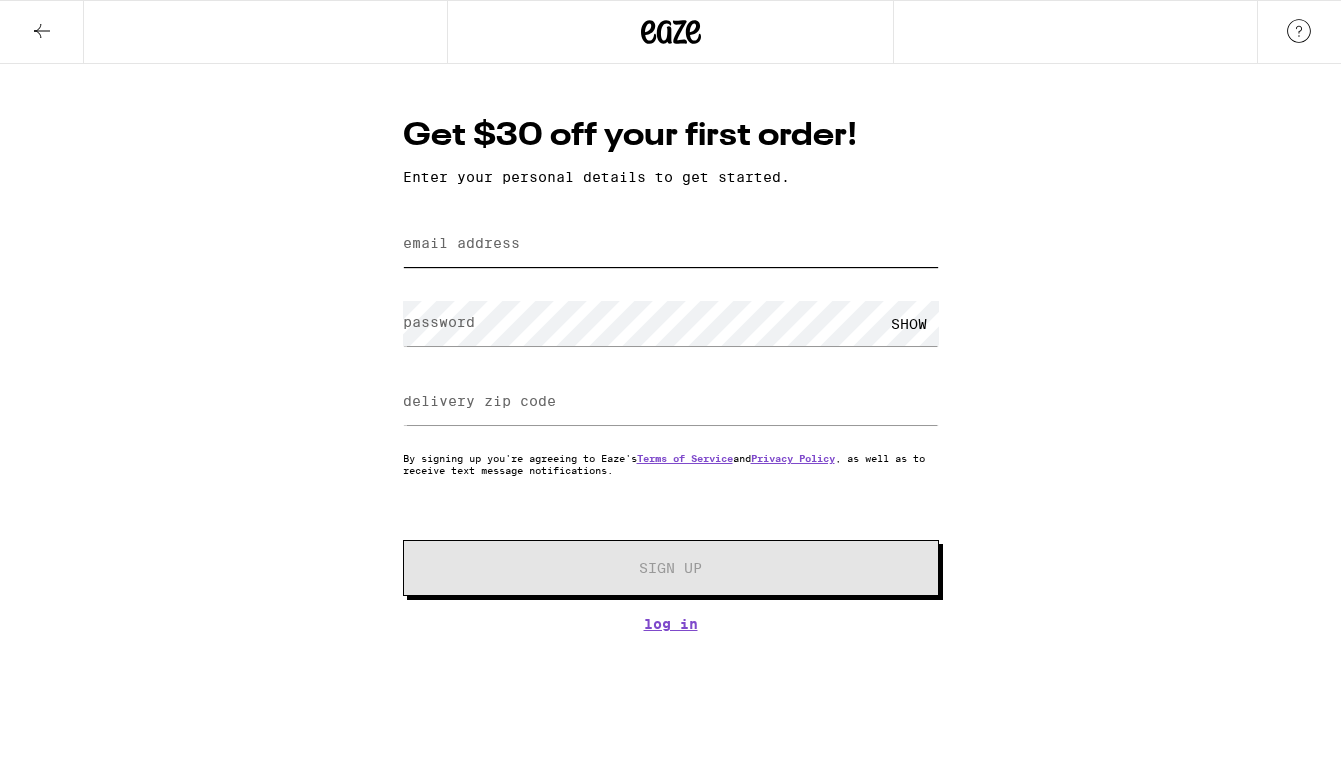 click on "email address" at bounding box center [671, 244] 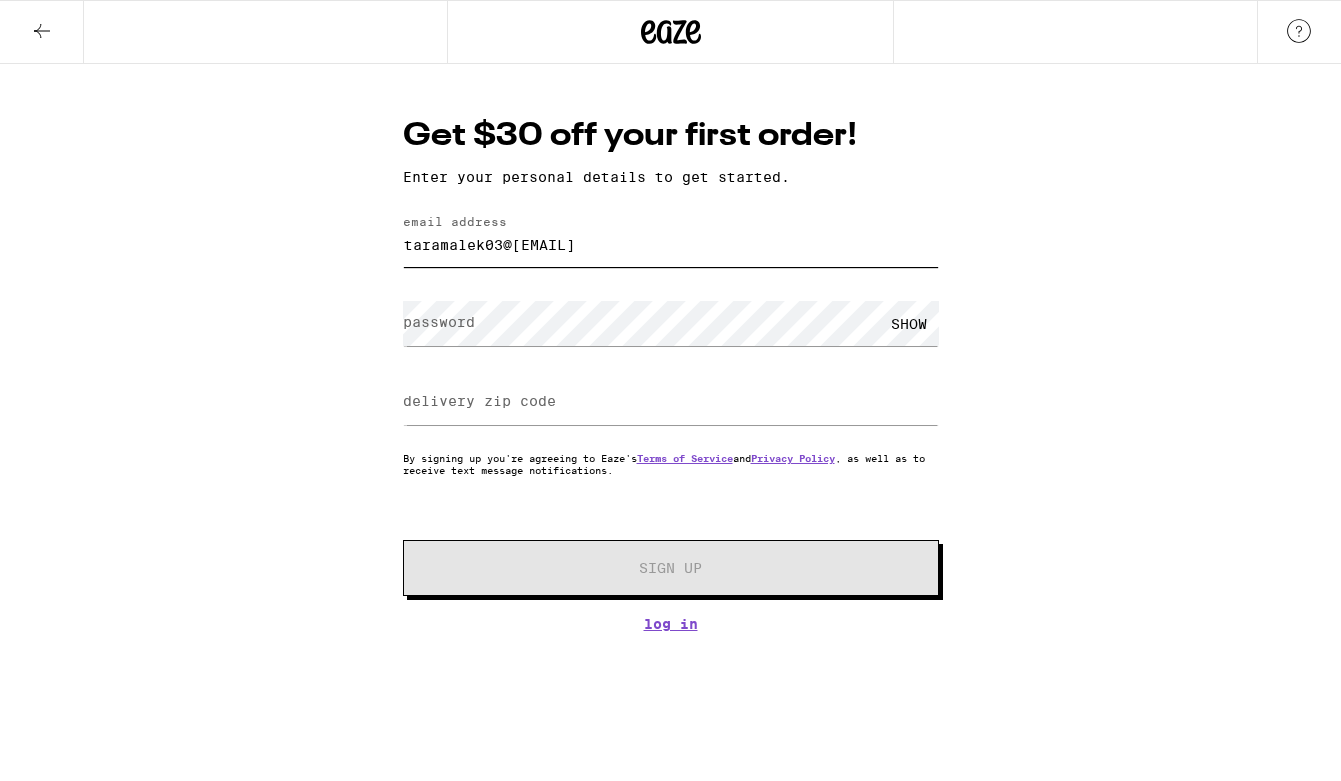 click on "taramalek03@gmail.com" at bounding box center (671, 244) 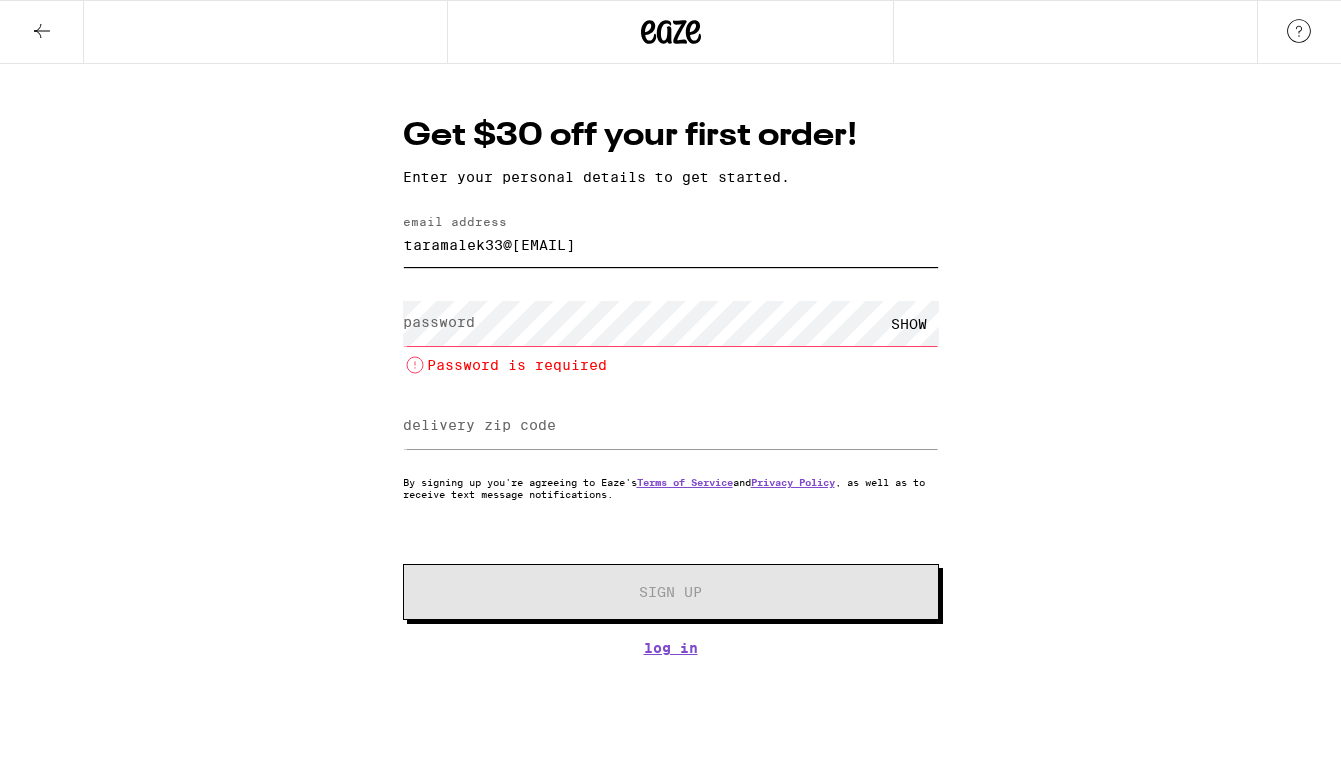 type on "taramalek33@gmail.com" 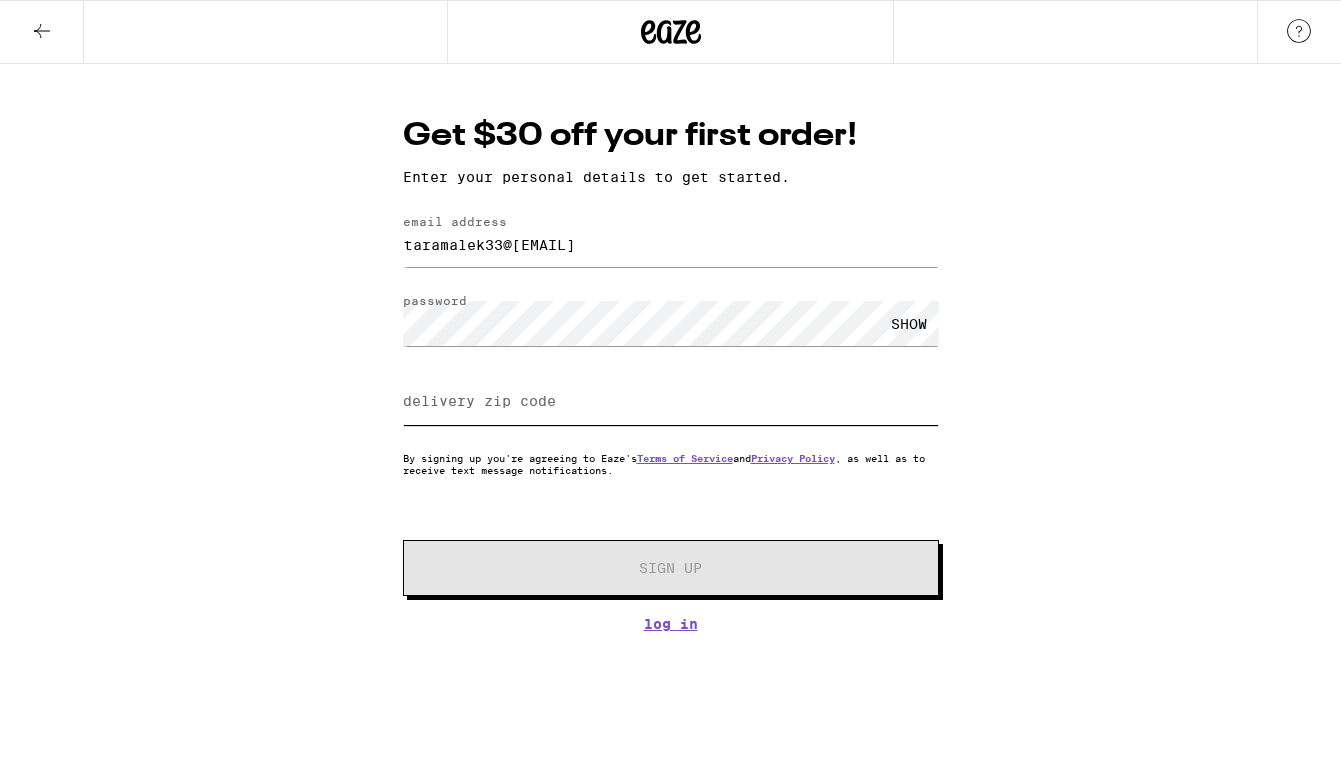 click on "delivery zip code" at bounding box center (671, 402) 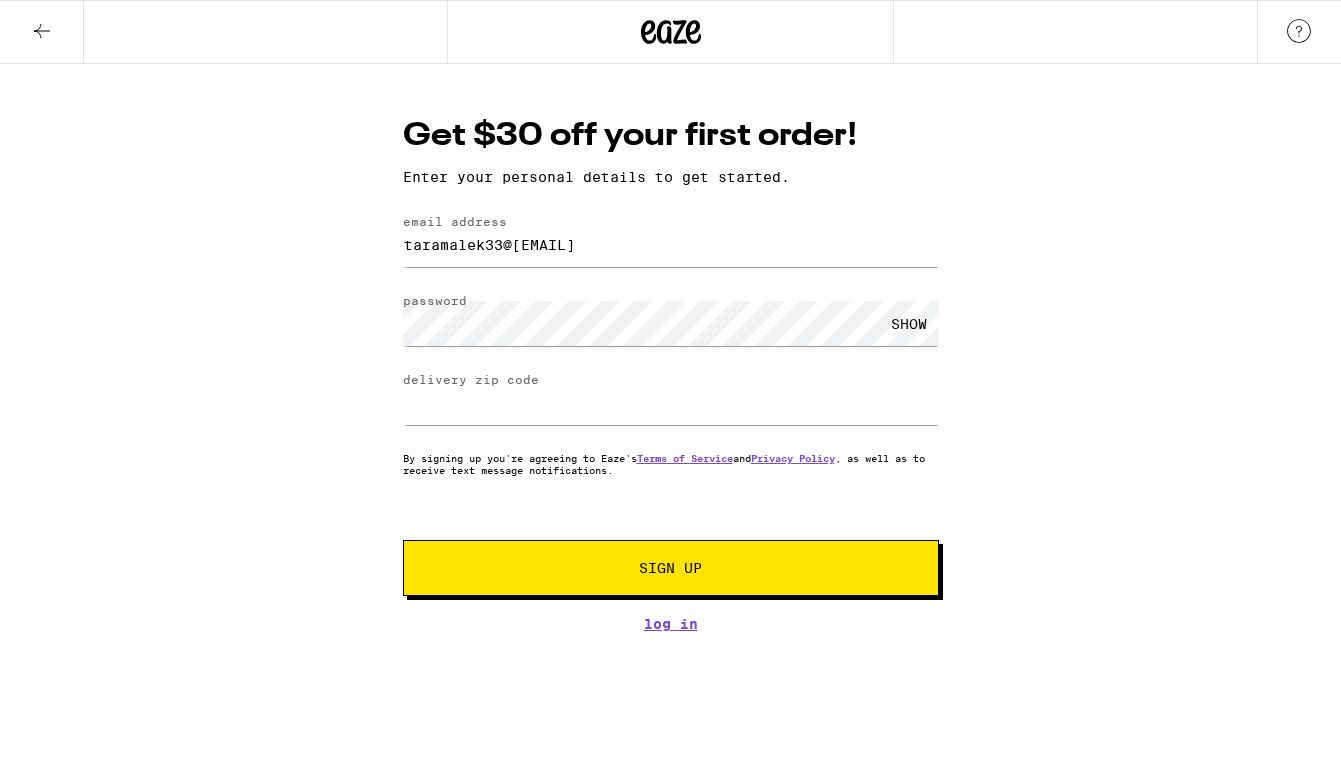 click on "Sign Up" at bounding box center [671, 568] 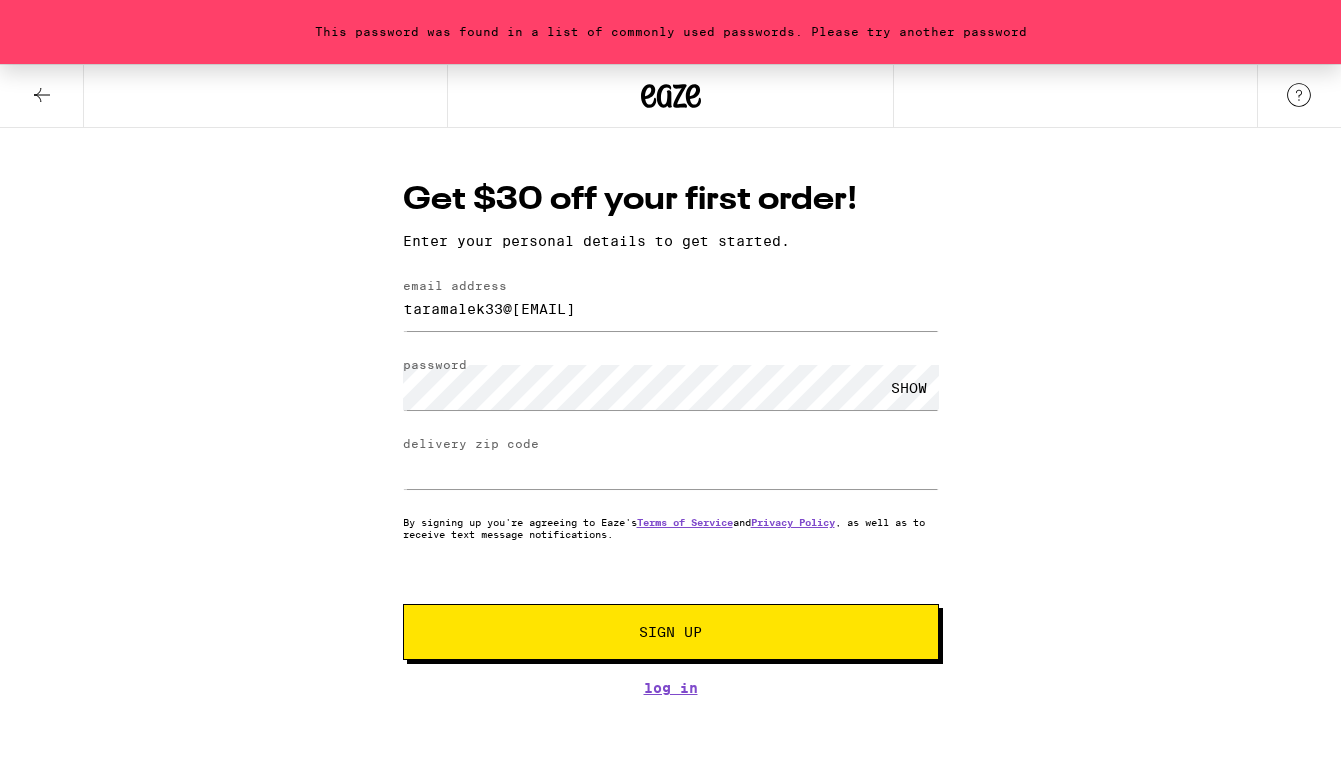 click on "Get $30 off your first order! Enter your personal details to get started. email address taramalek33@gmail.com password SHOW delivery zip code 94301 By signing up you're agreeing to Eaze's  Terms of Service  and  Privacy Policy , as well as to receive text message notifications. Sign Up Log In" at bounding box center (671, 437) 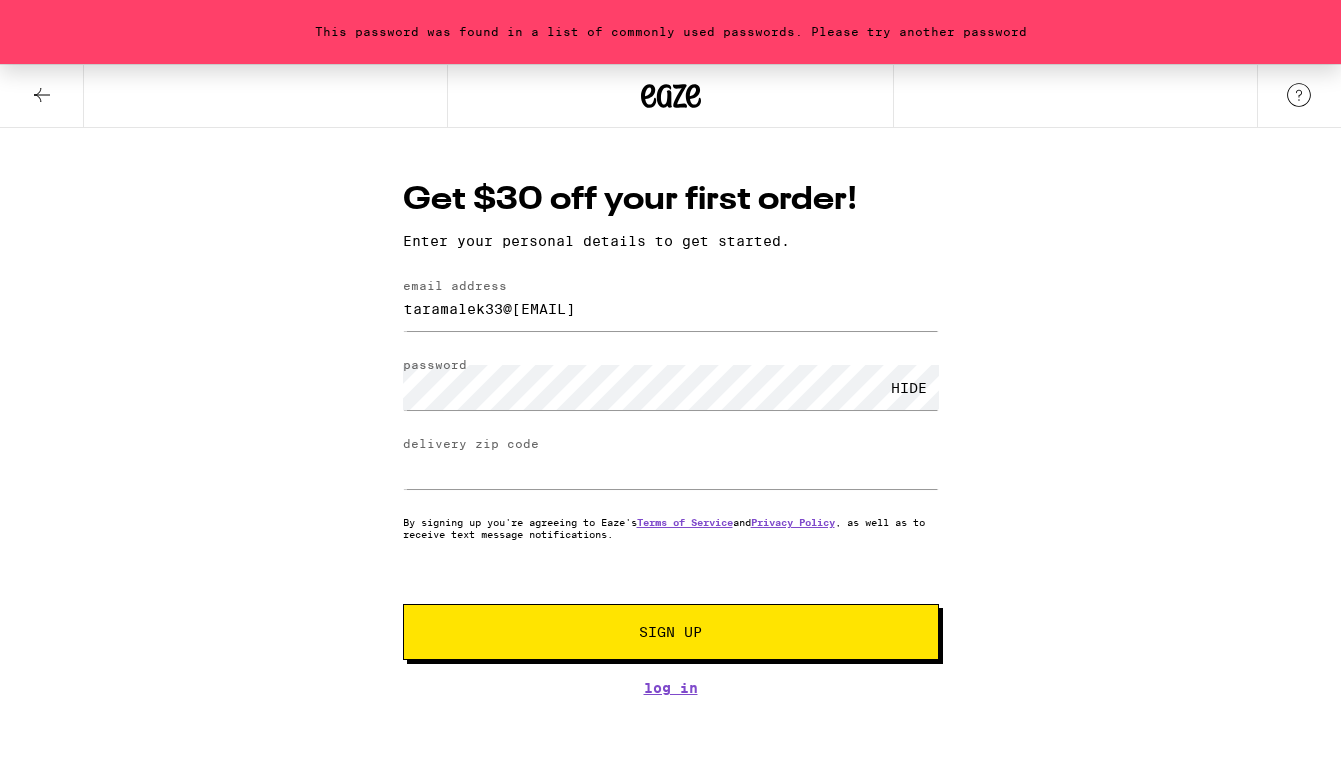 click on "Sign Up" at bounding box center [671, 632] 